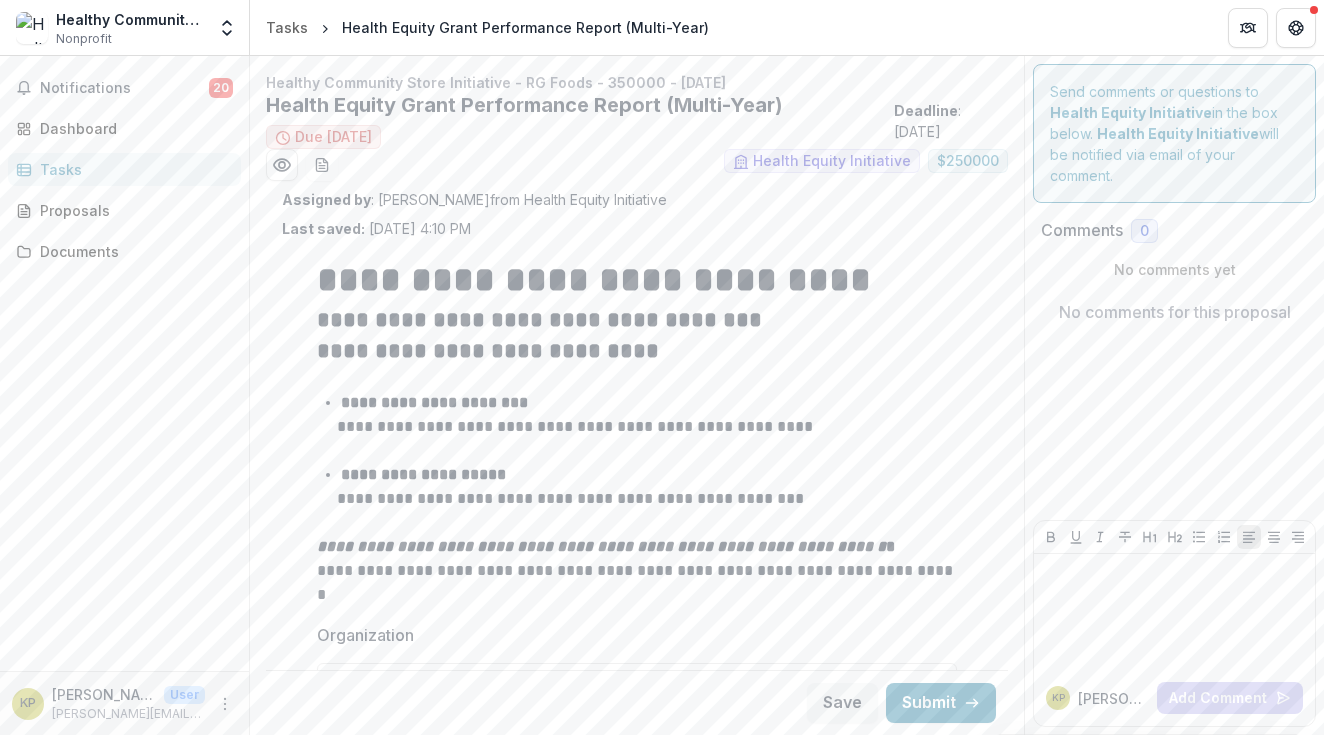 scroll, scrollTop: 0, scrollLeft: 0, axis: both 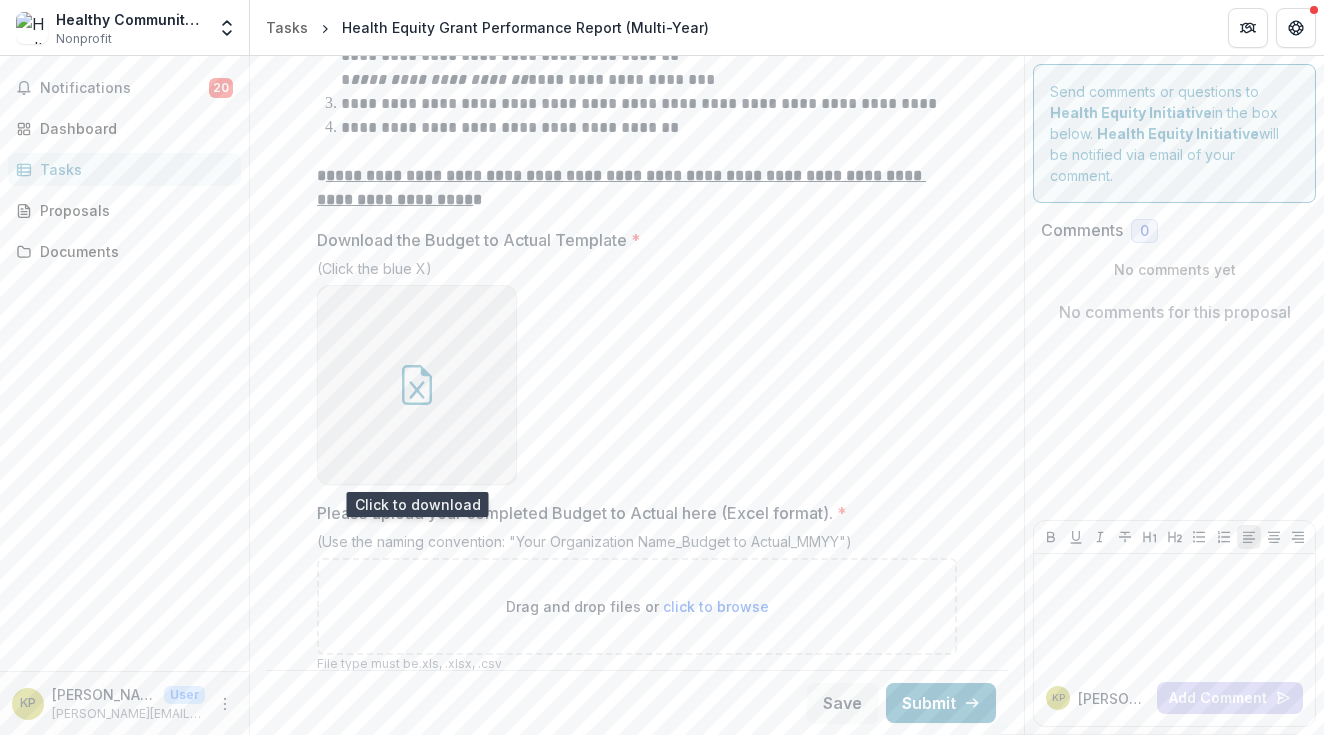 click 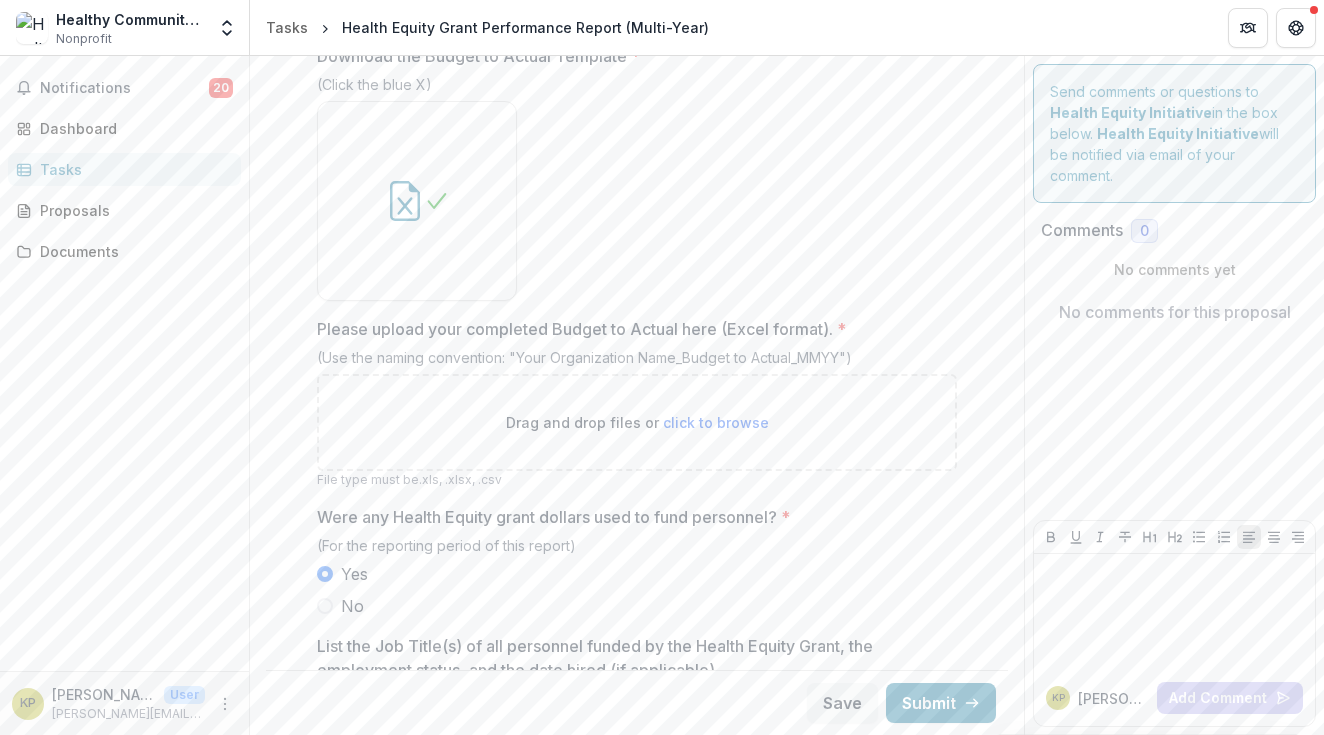 scroll, scrollTop: 2128, scrollLeft: 0, axis: vertical 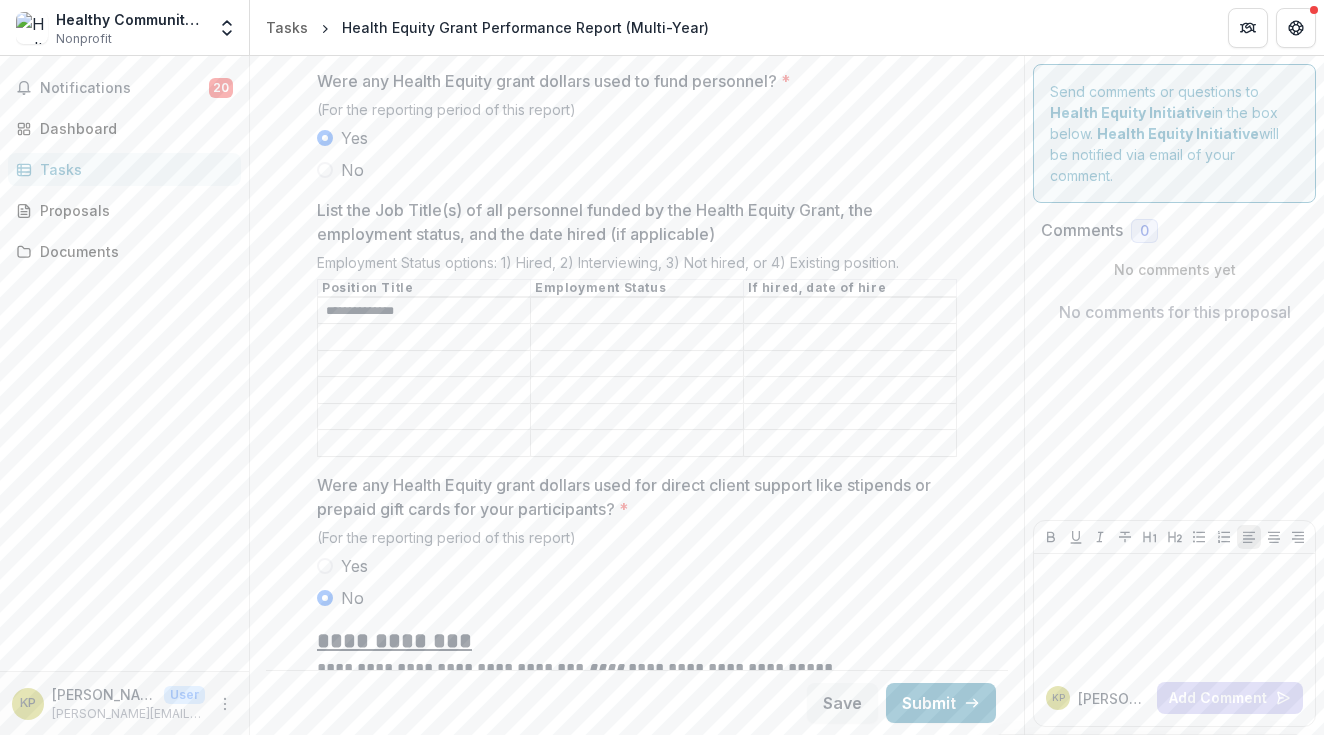 type on "**********" 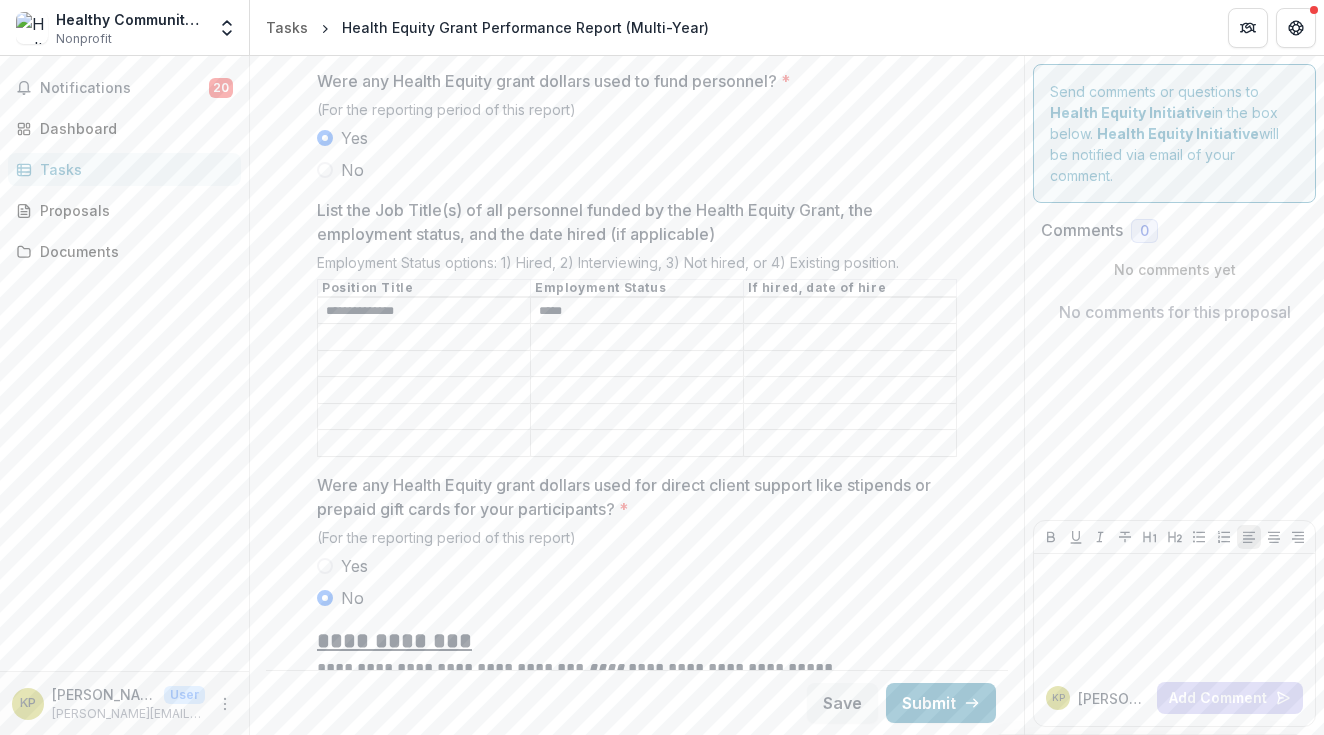 type on "*****" 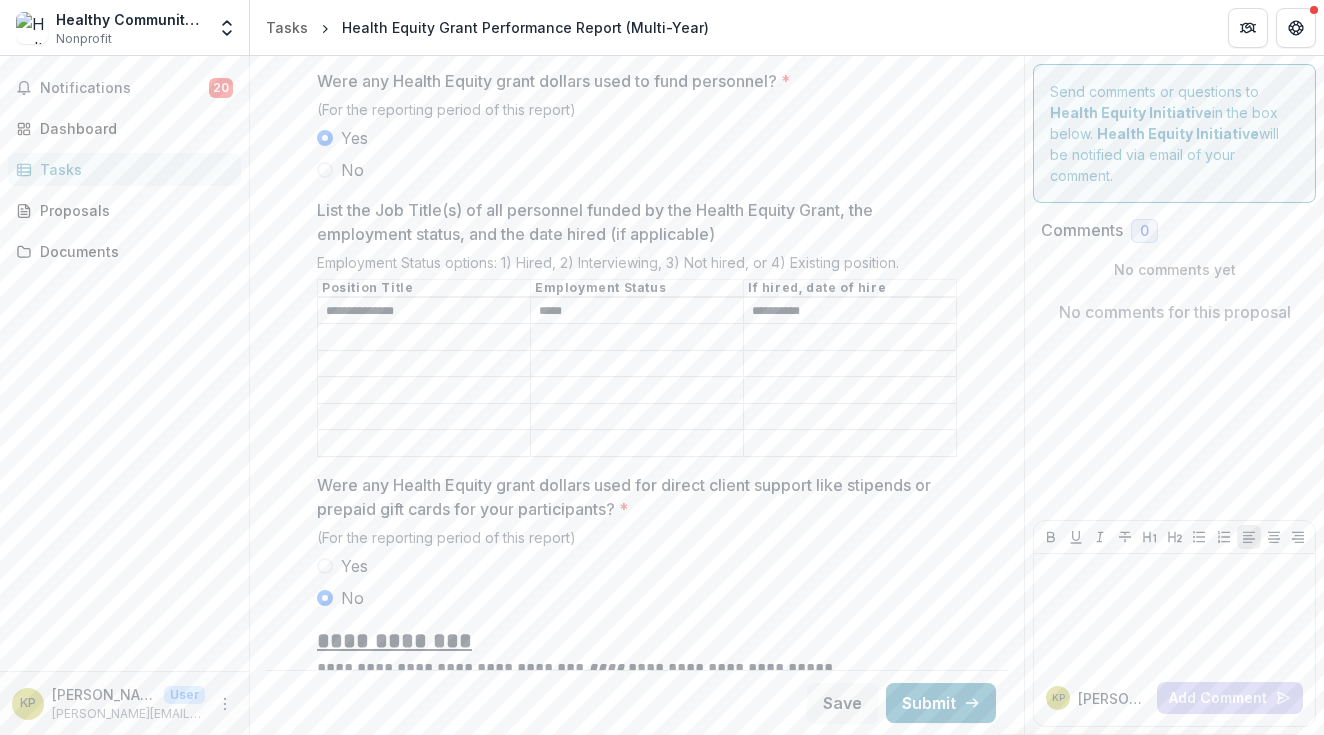 type on "**********" 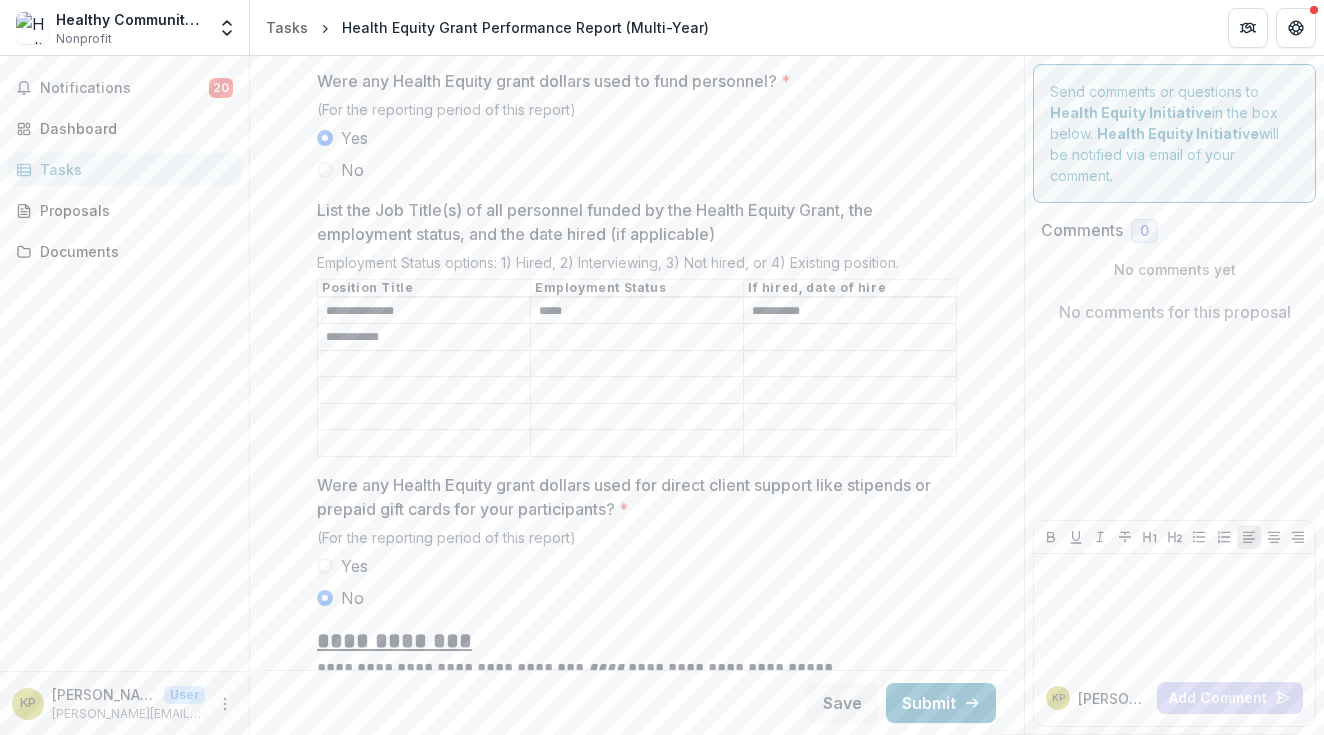 type on "**********" 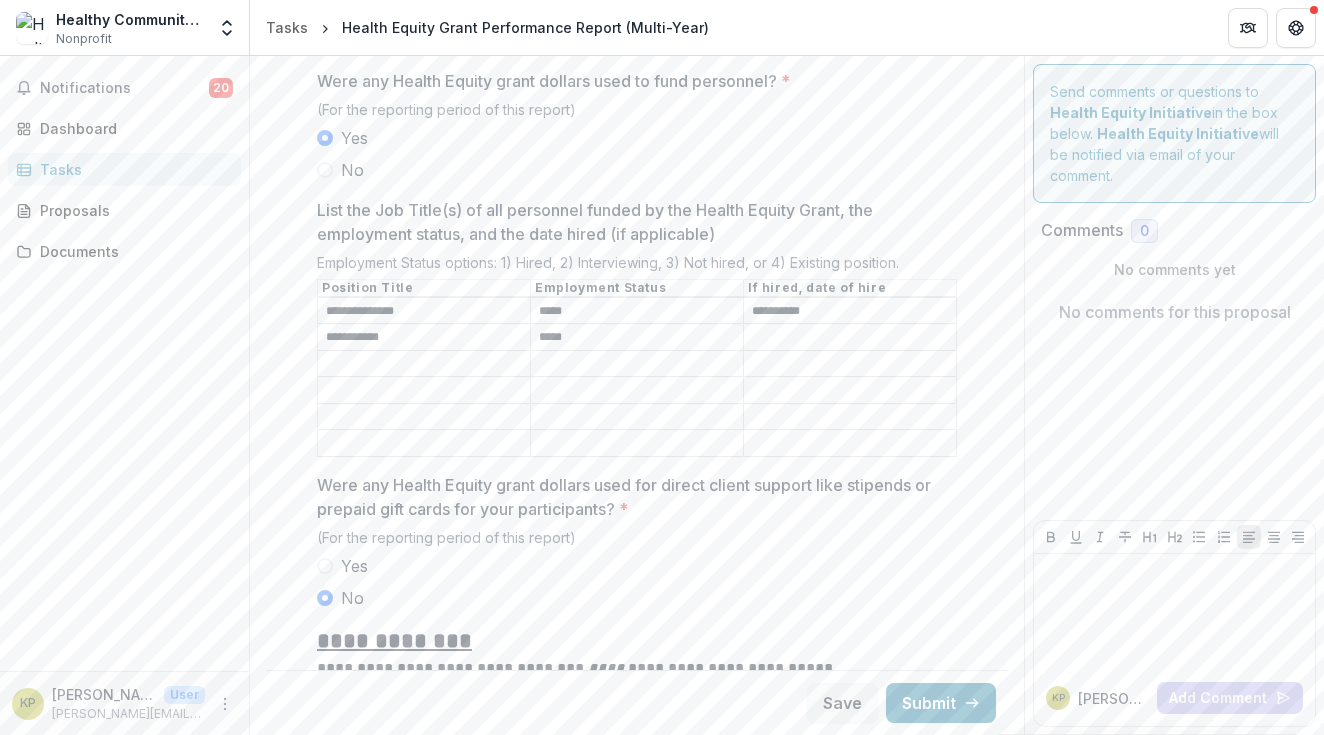 type on "*****" 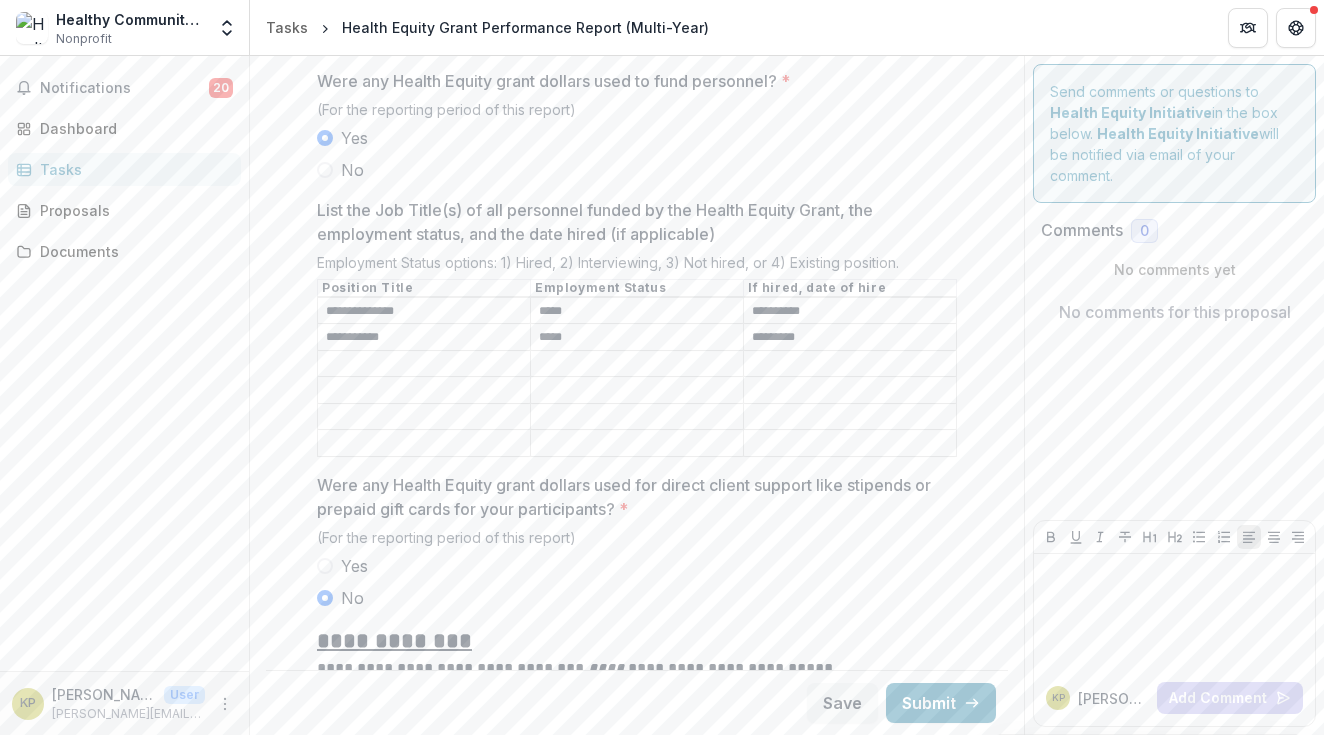 type on "*********" 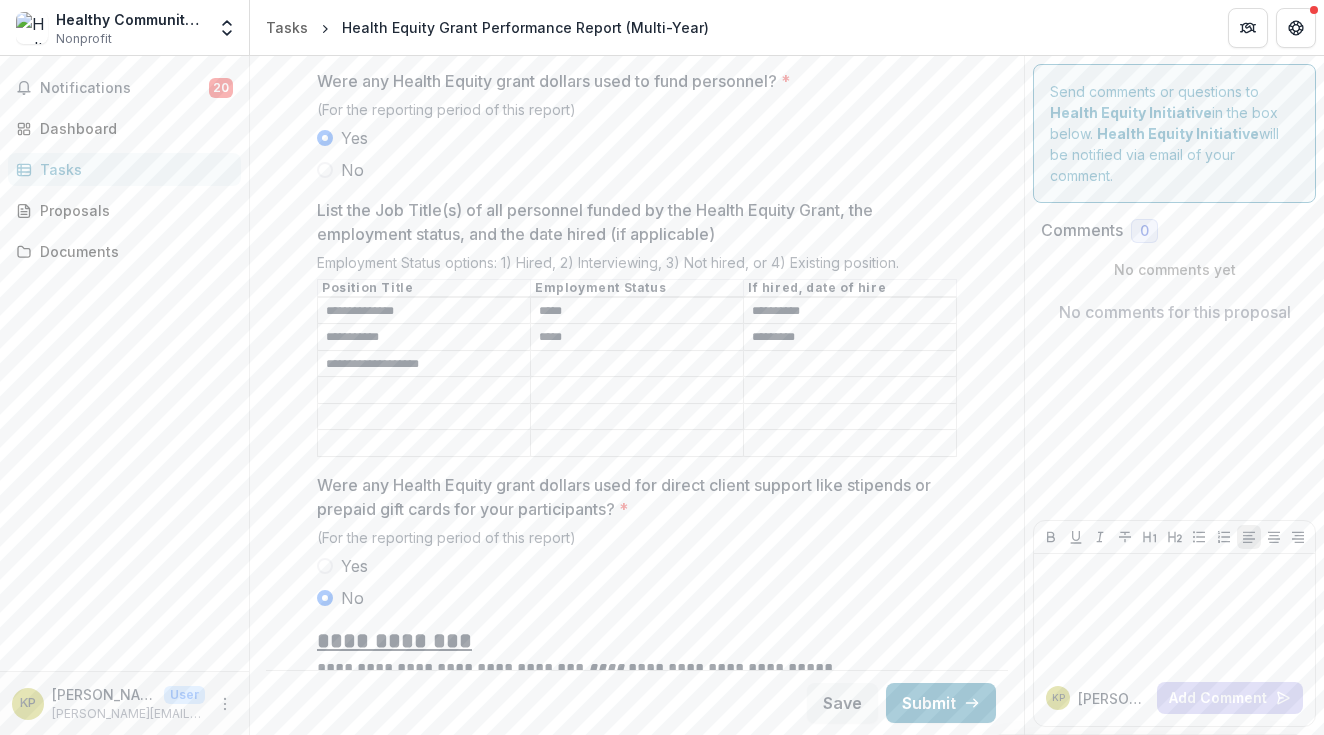 type on "**********" 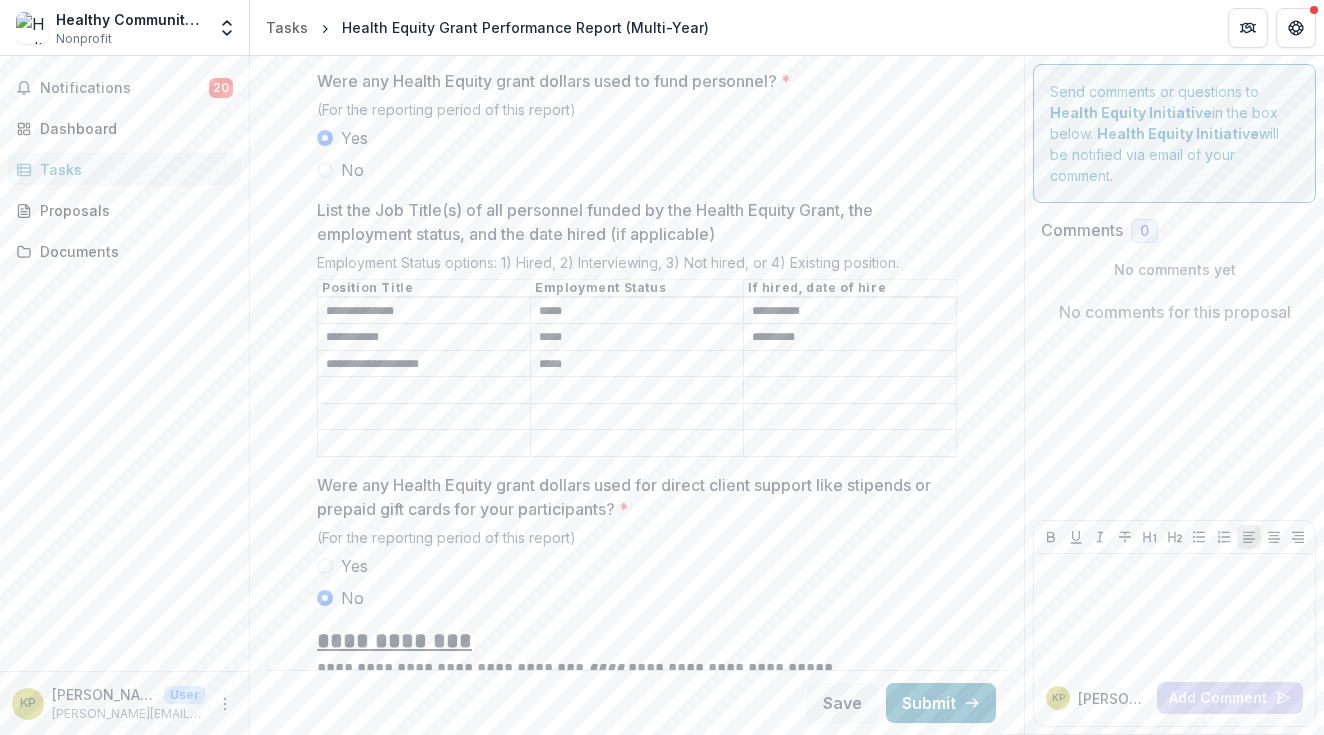 type on "*****" 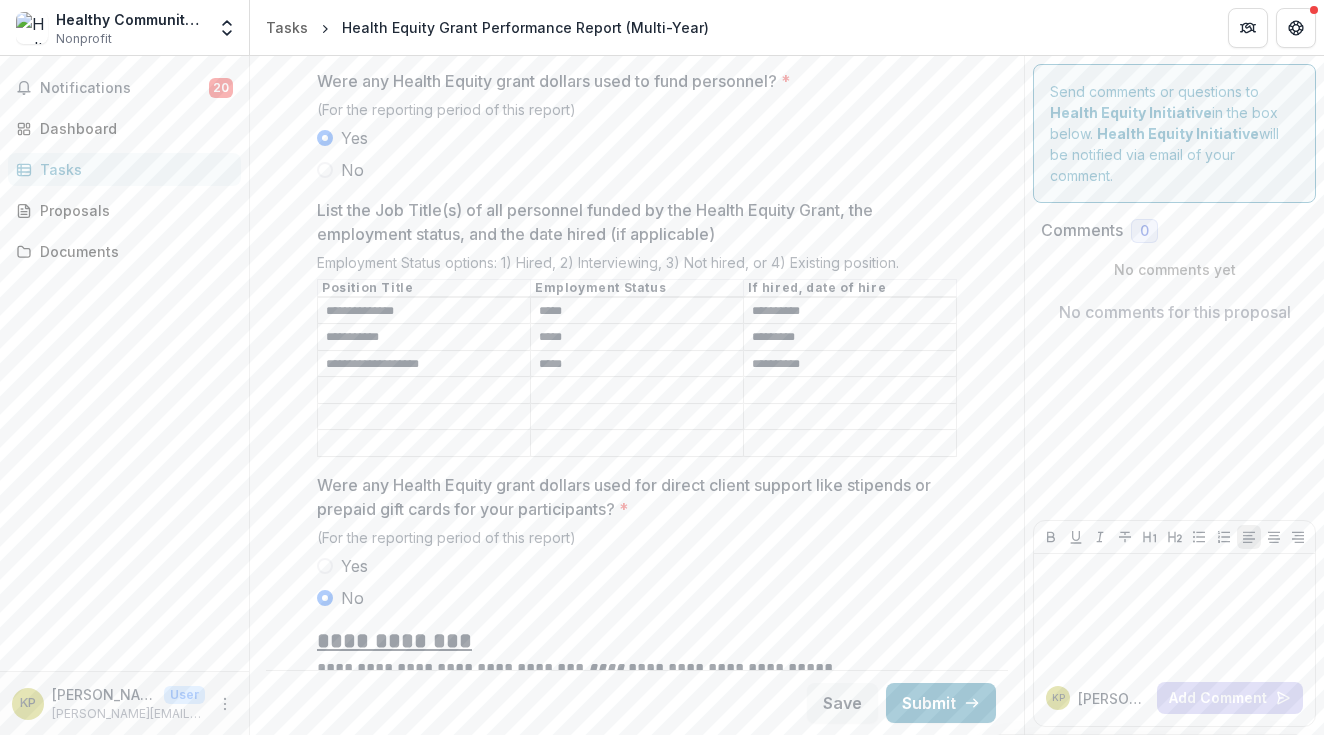 click on "**********" at bounding box center [850, 364] 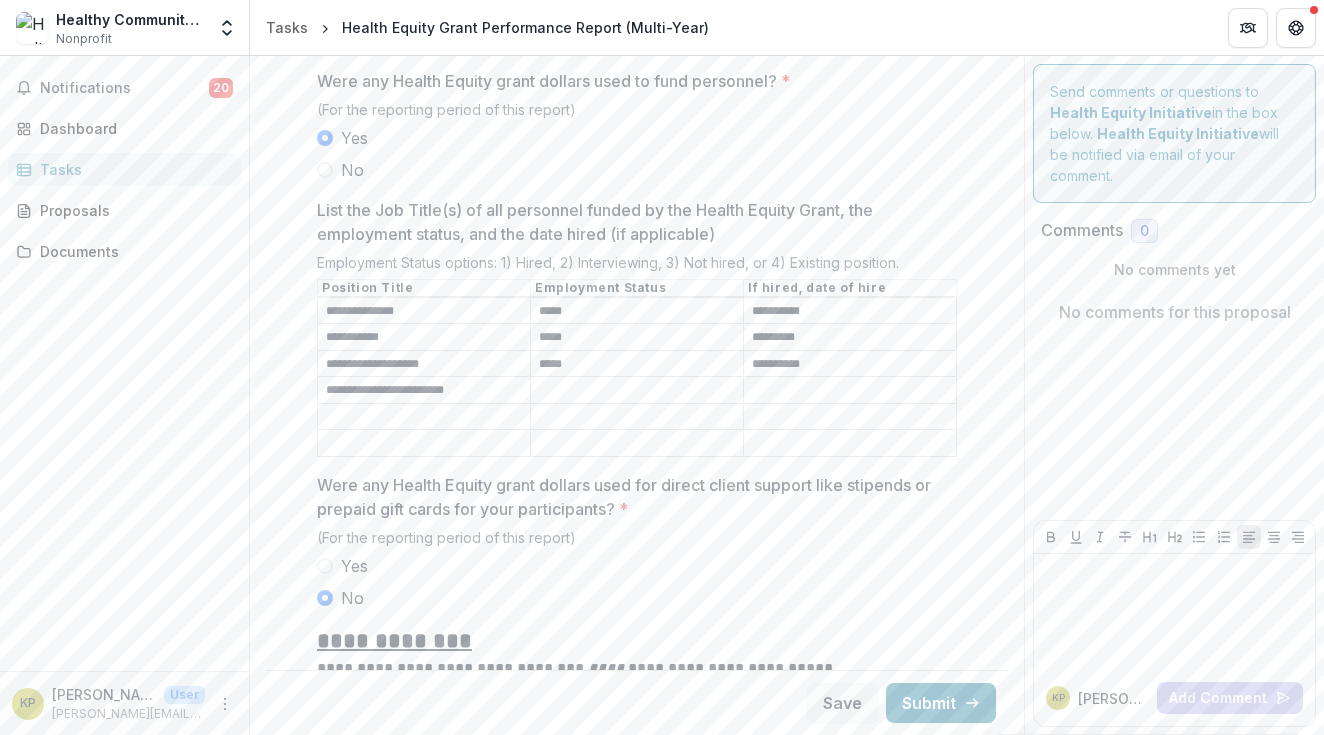 type on "**********" 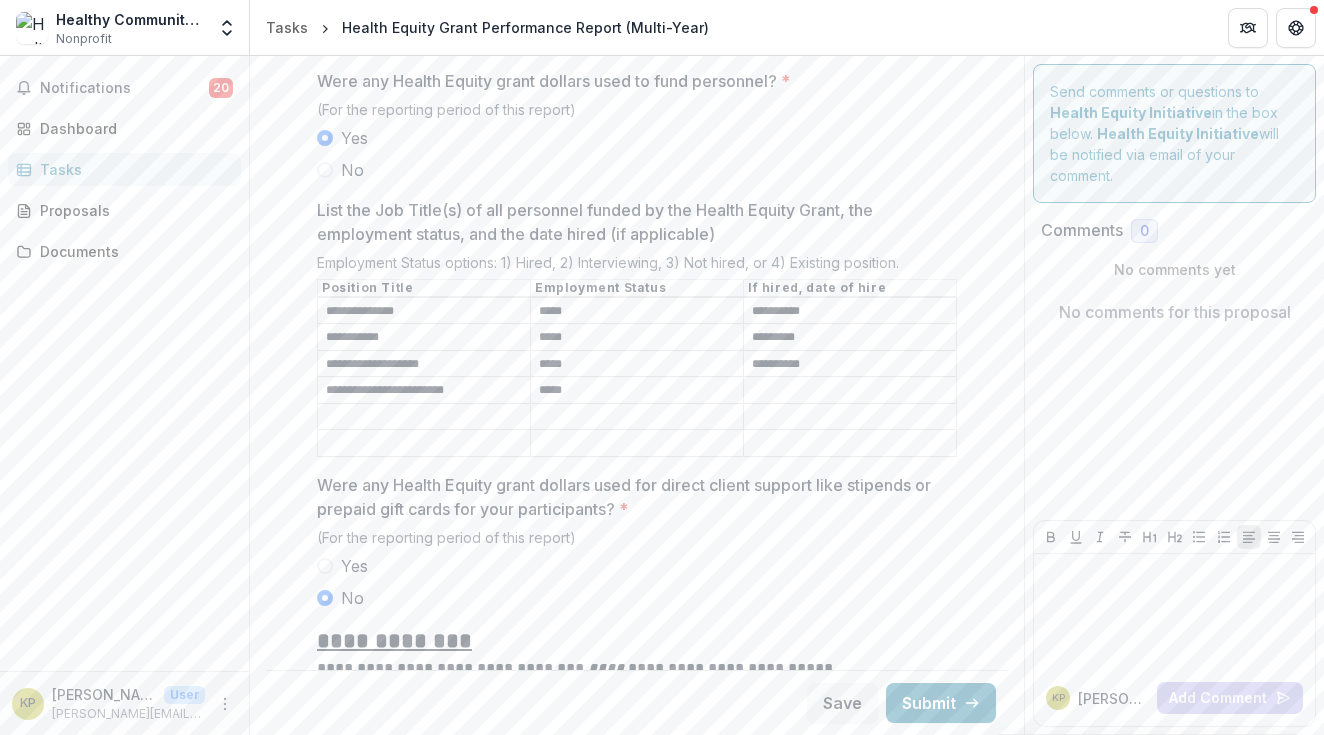 type on "*****" 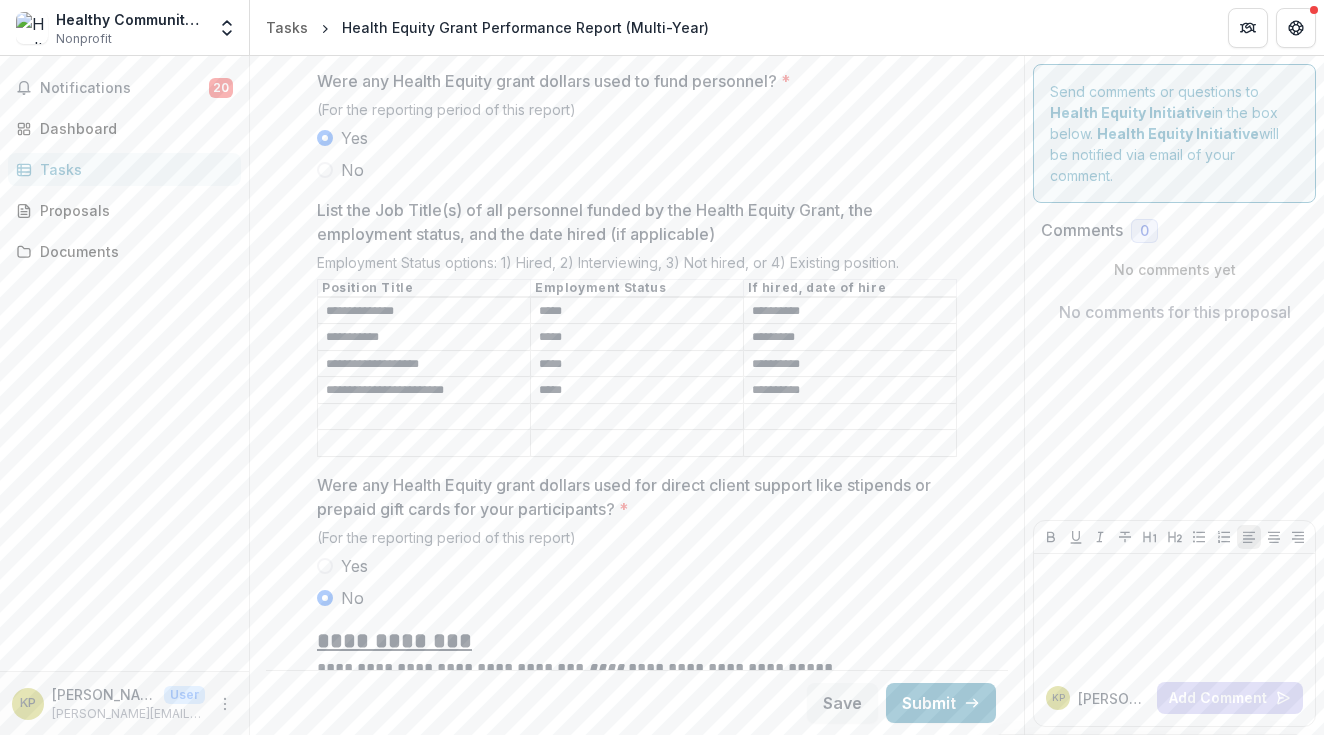 type on "**********" 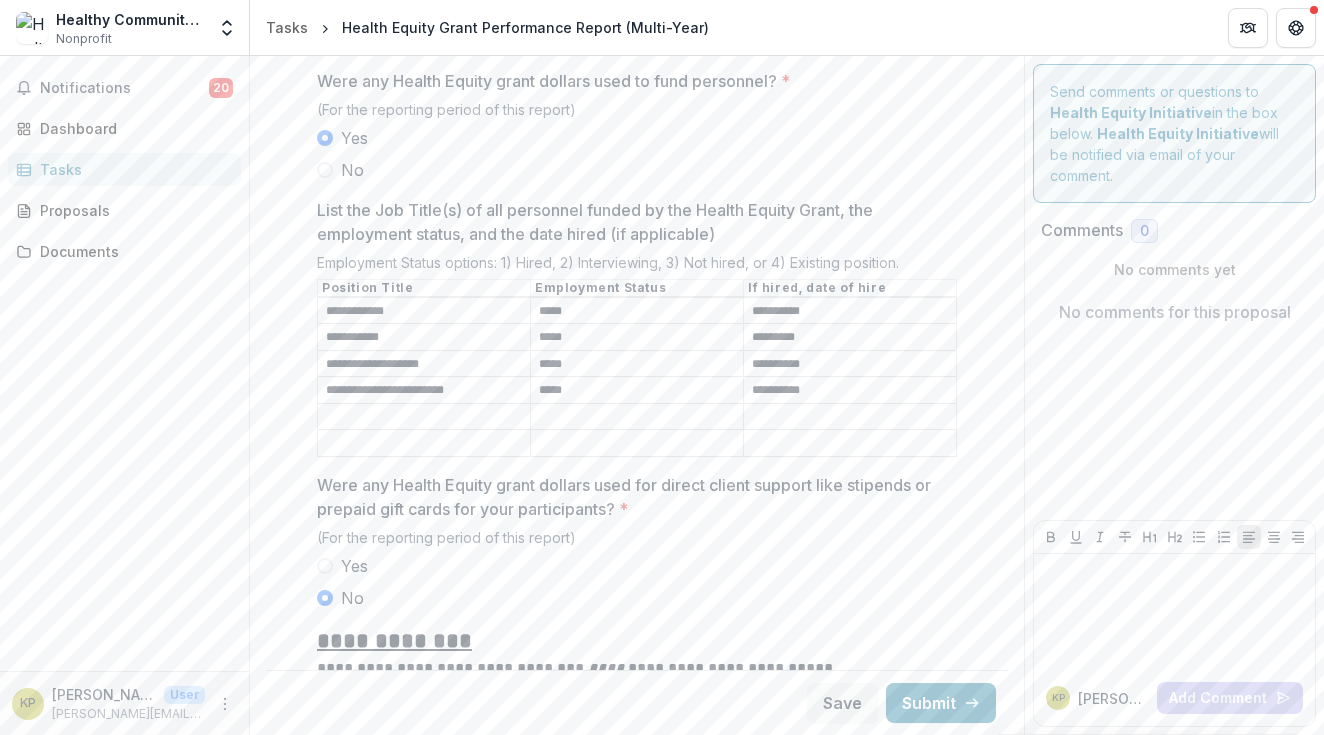 type on "**********" 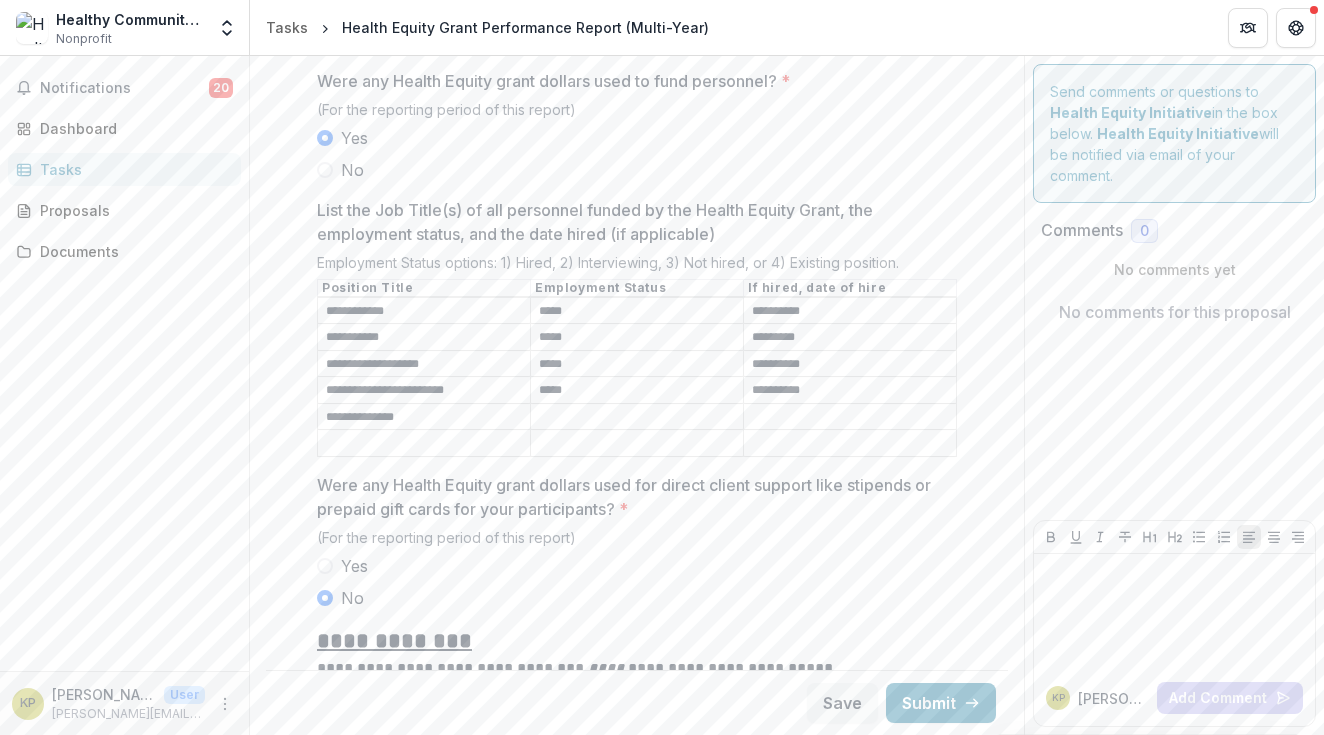 type on "**********" 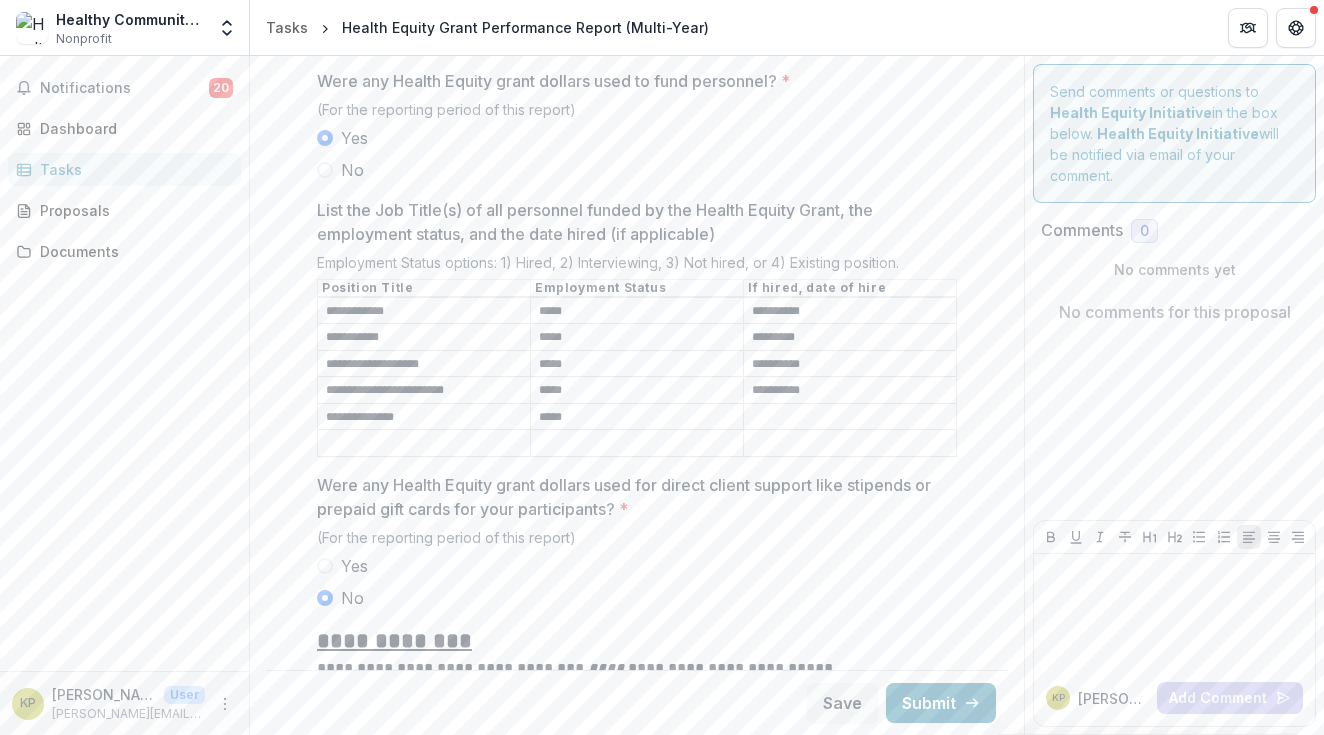type on "*****" 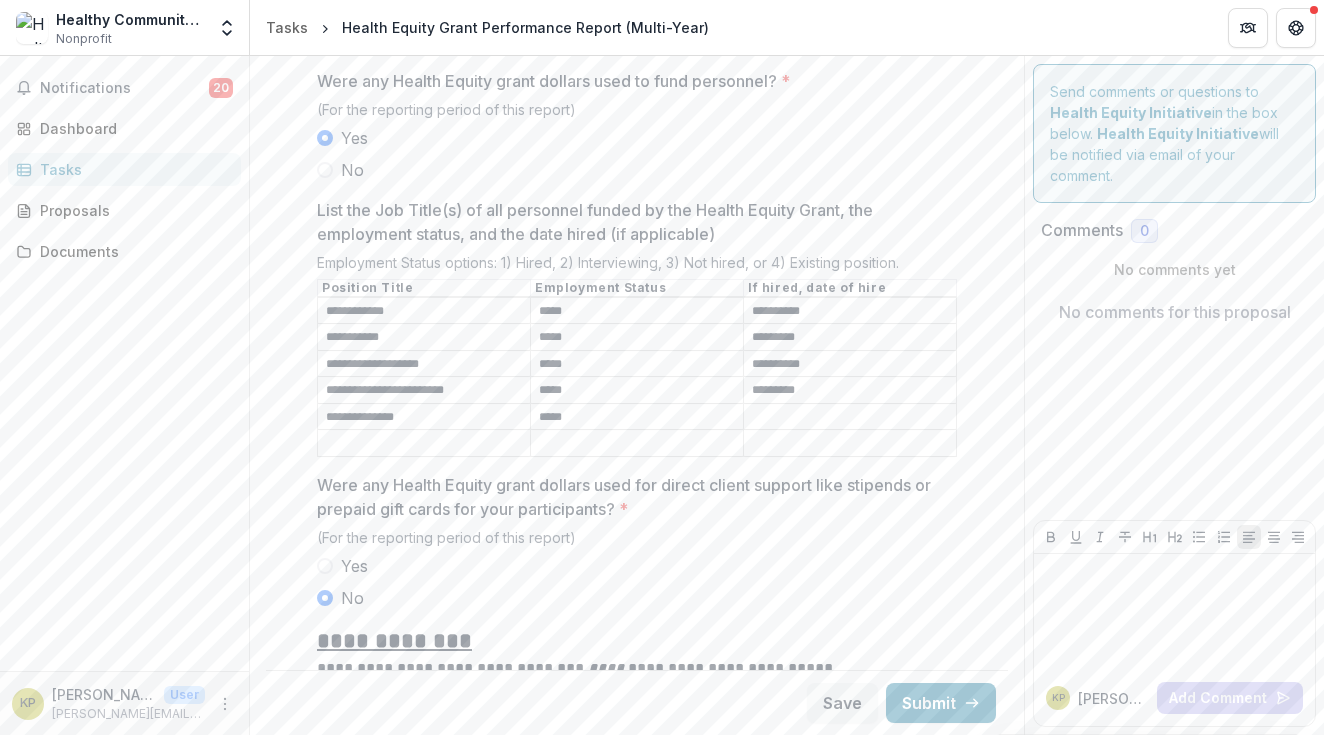 type on "**********" 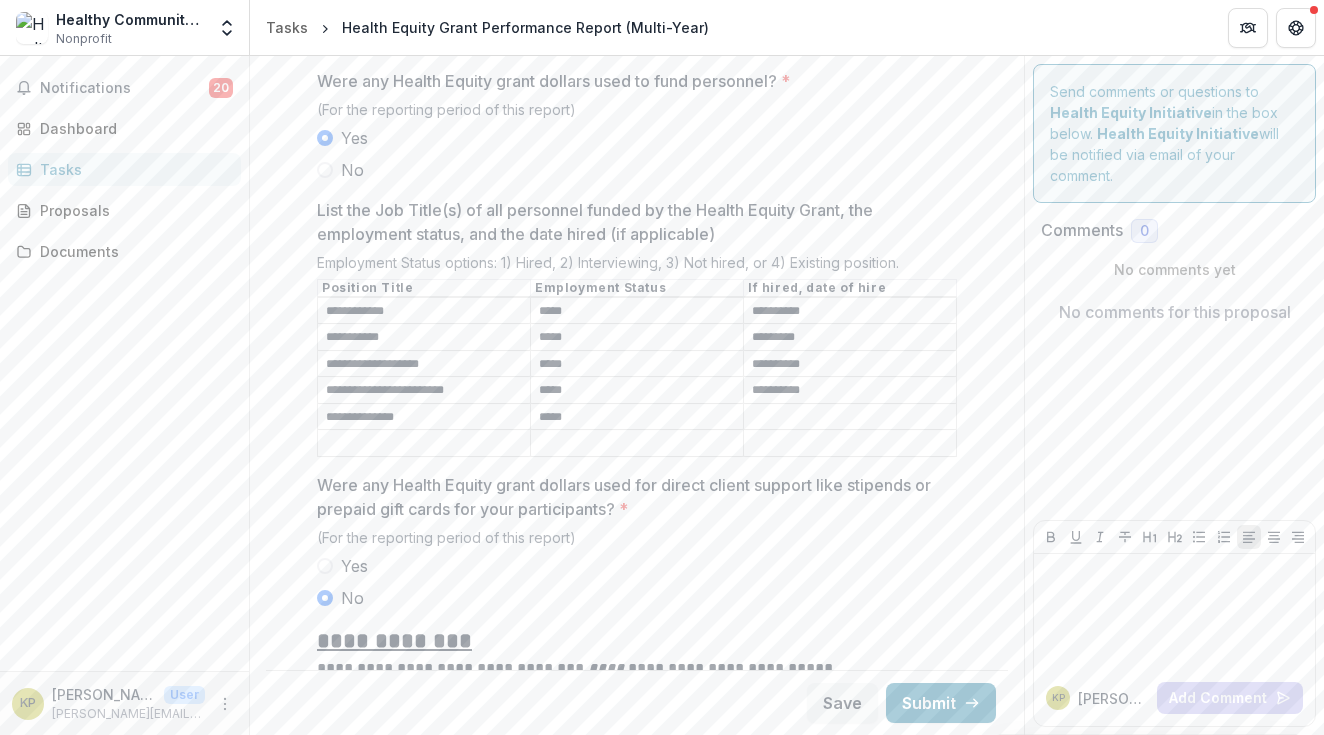 click on "*****" at bounding box center [637, 391] 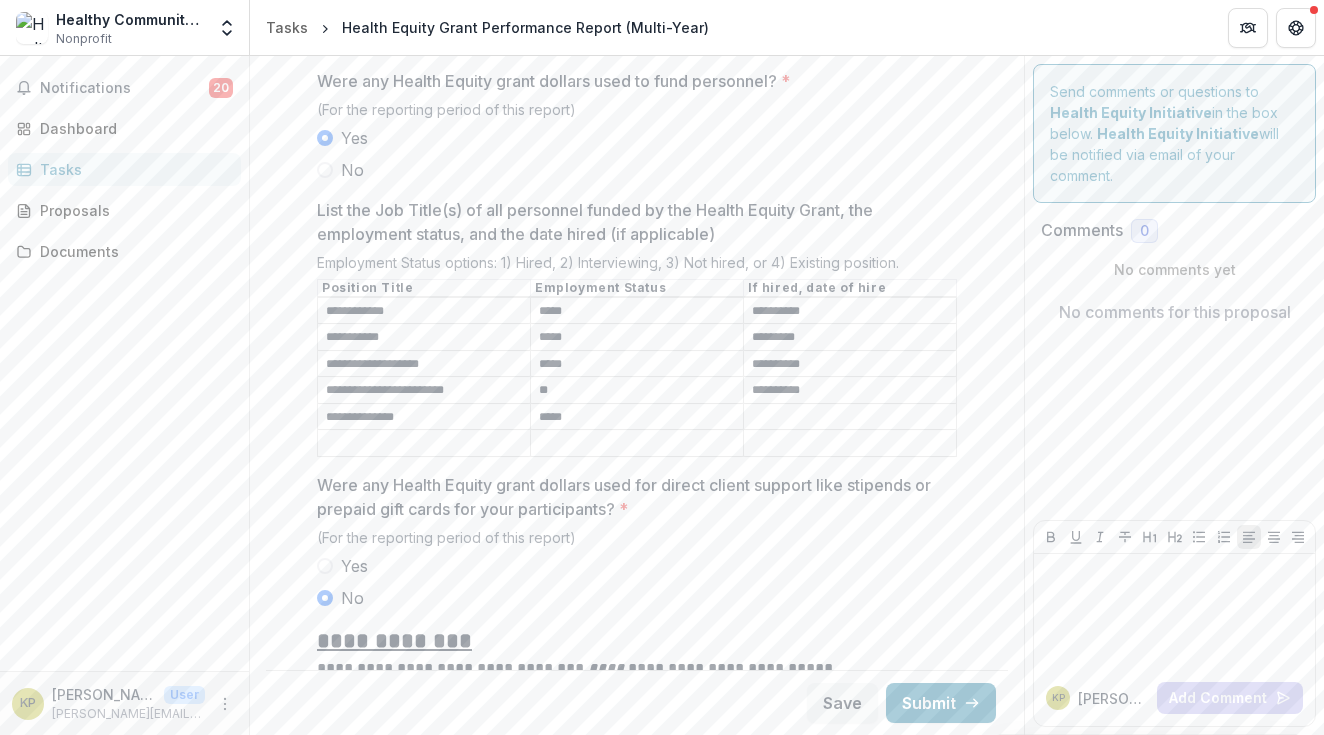 type on "*" 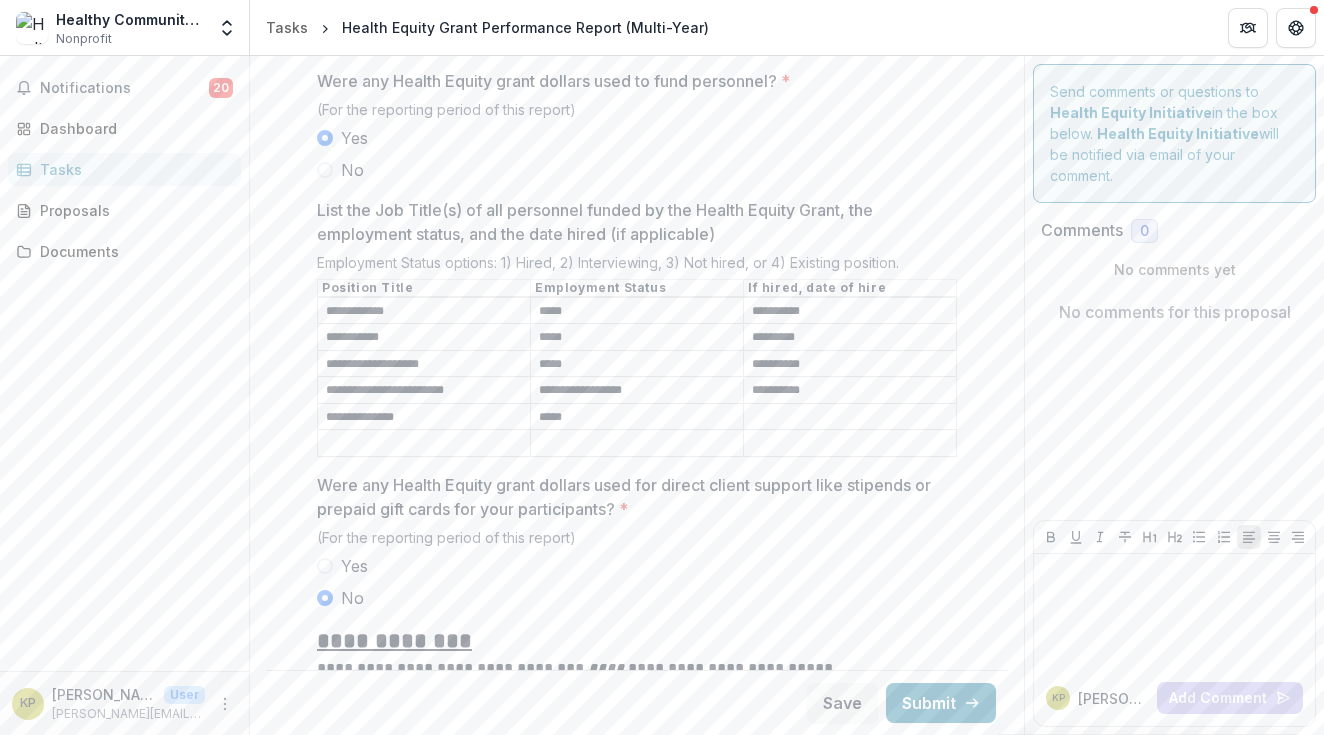 type on "**********" 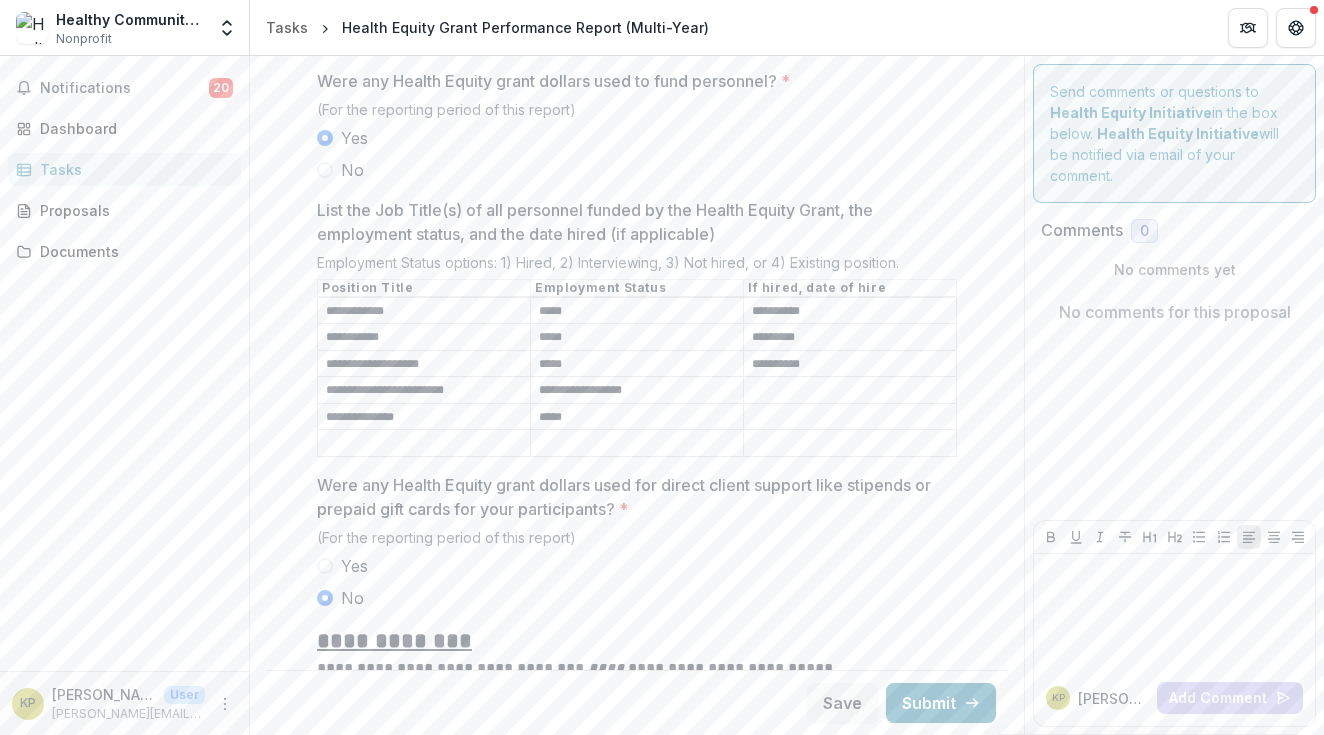 type 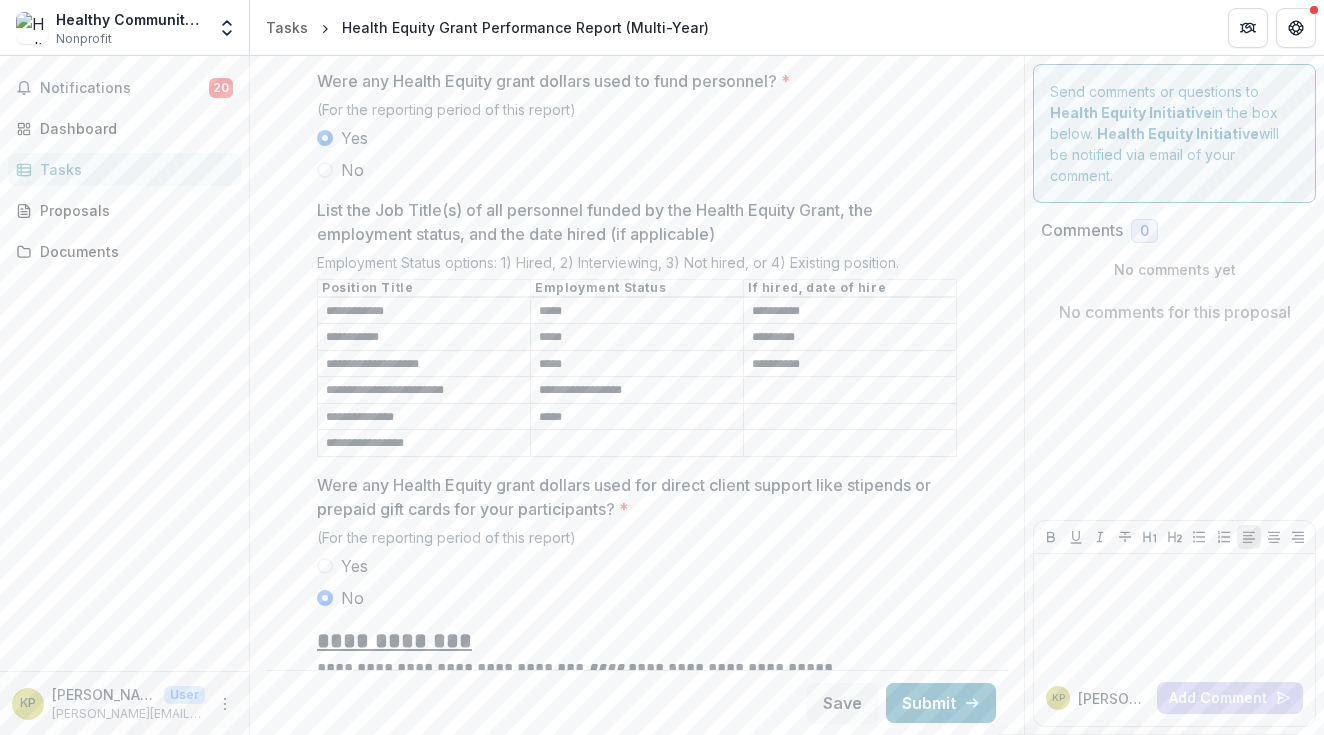 type on "**********" 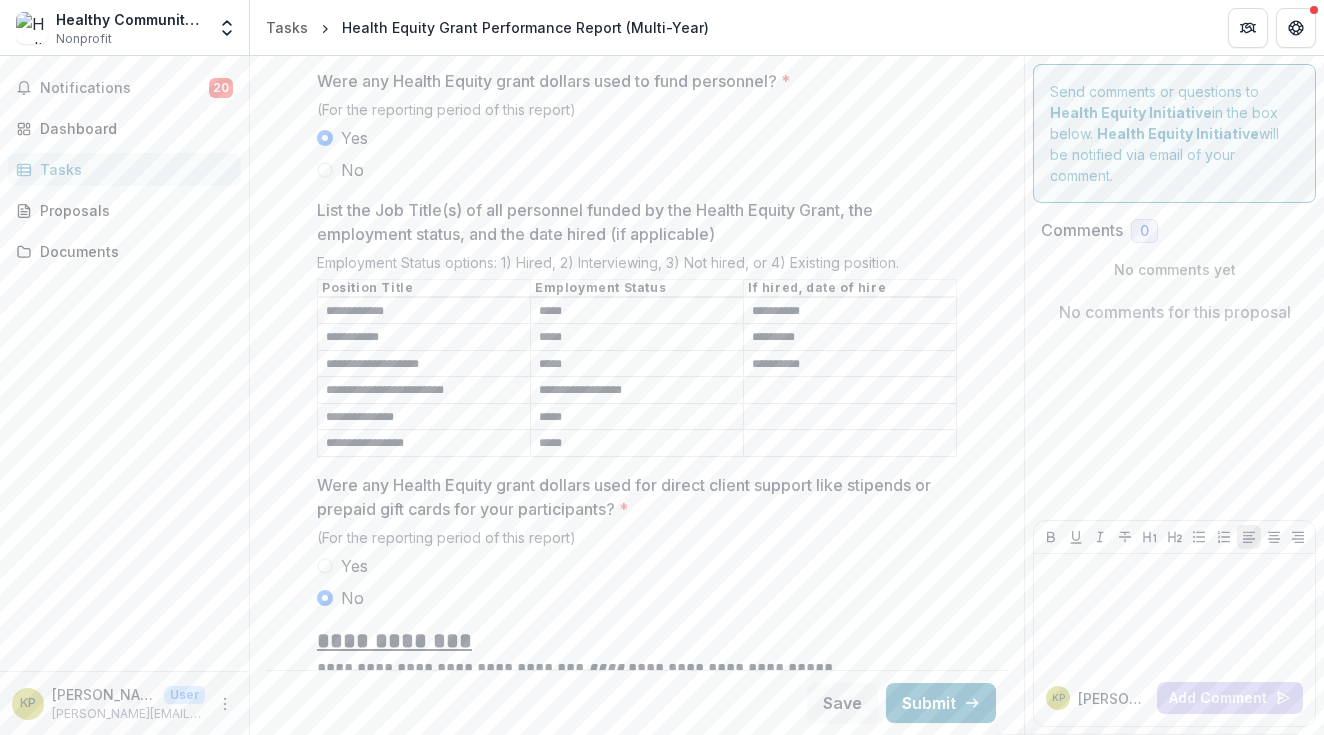 type on "*****" 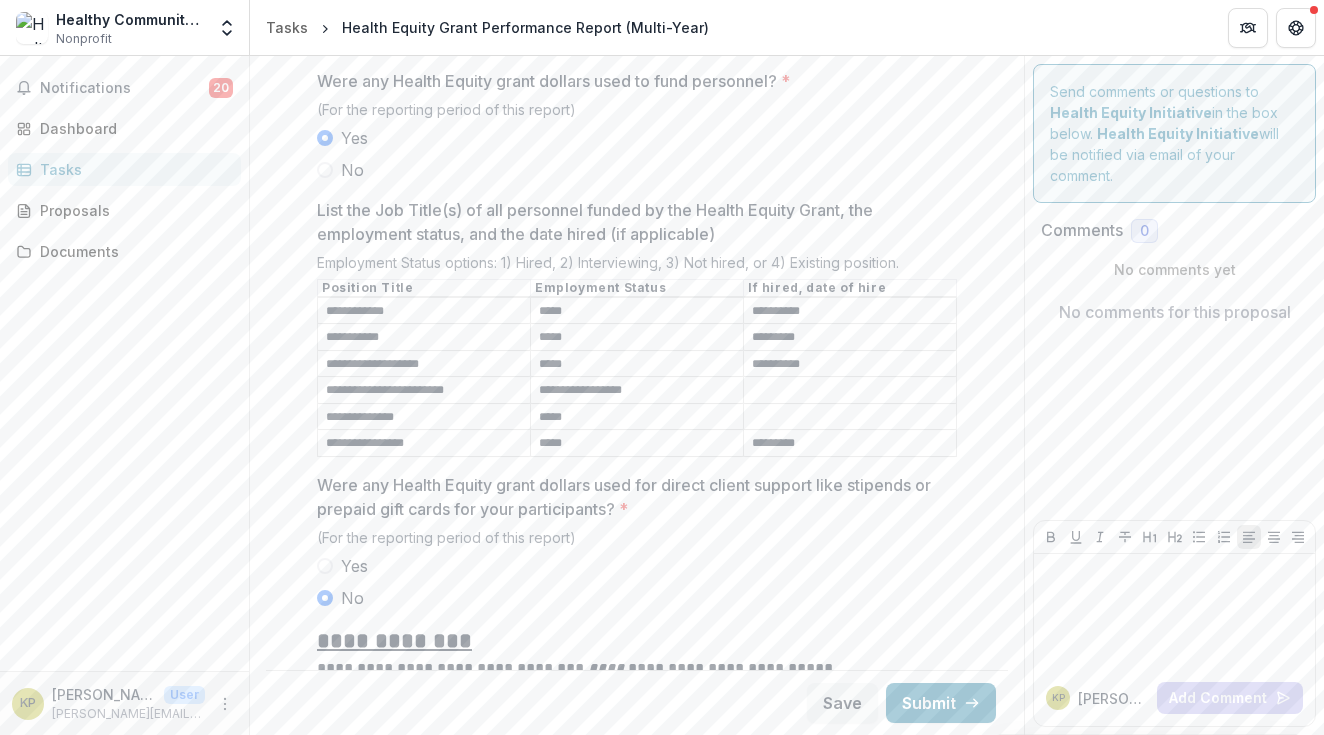 type on "*********" 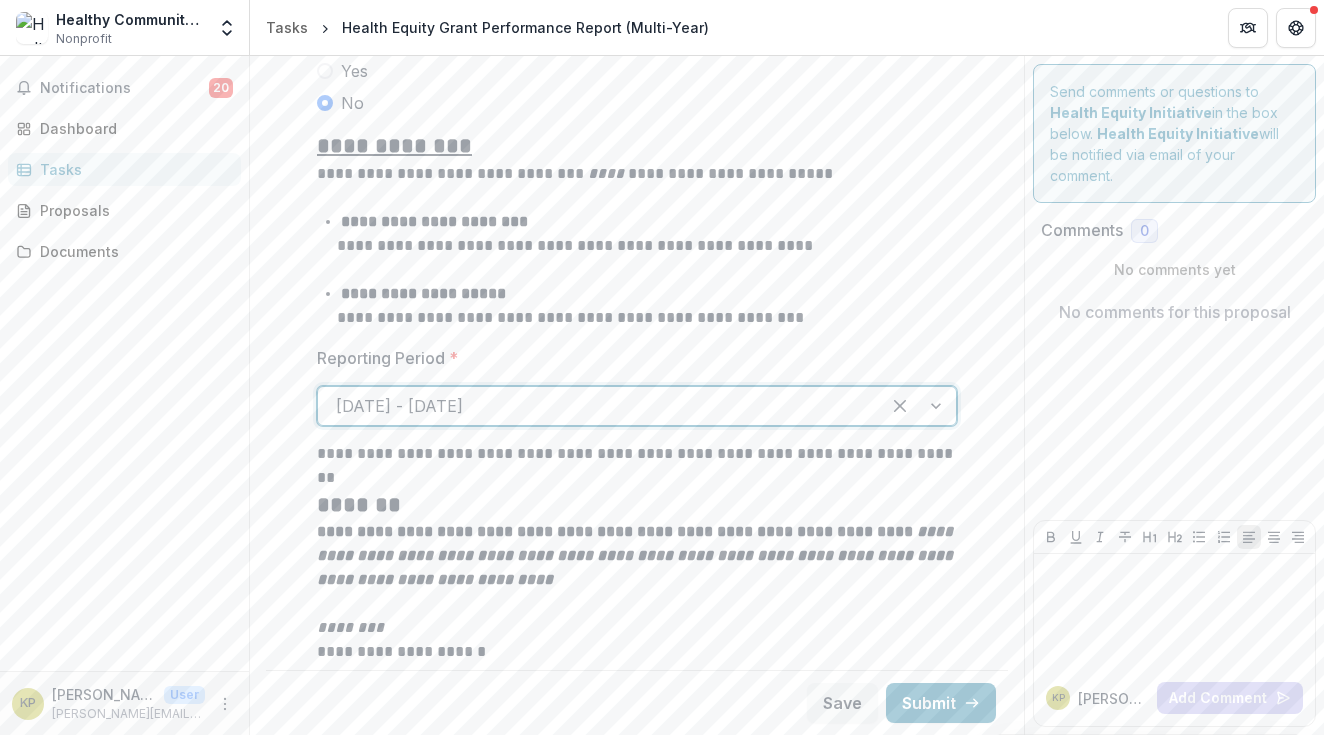 scroll, scrollTop: 2100, scrollLeft: 0, axis: vertical 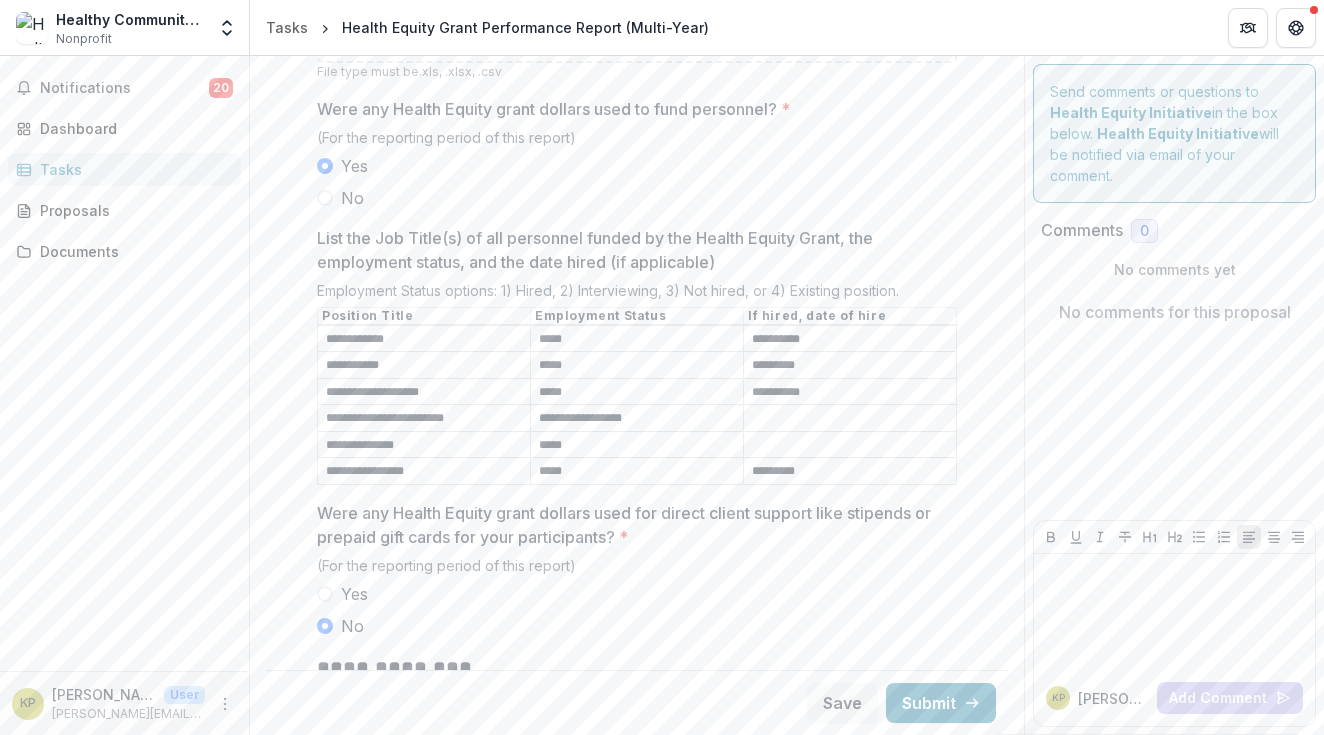 click on "*****" at bounding box center (637, 445) 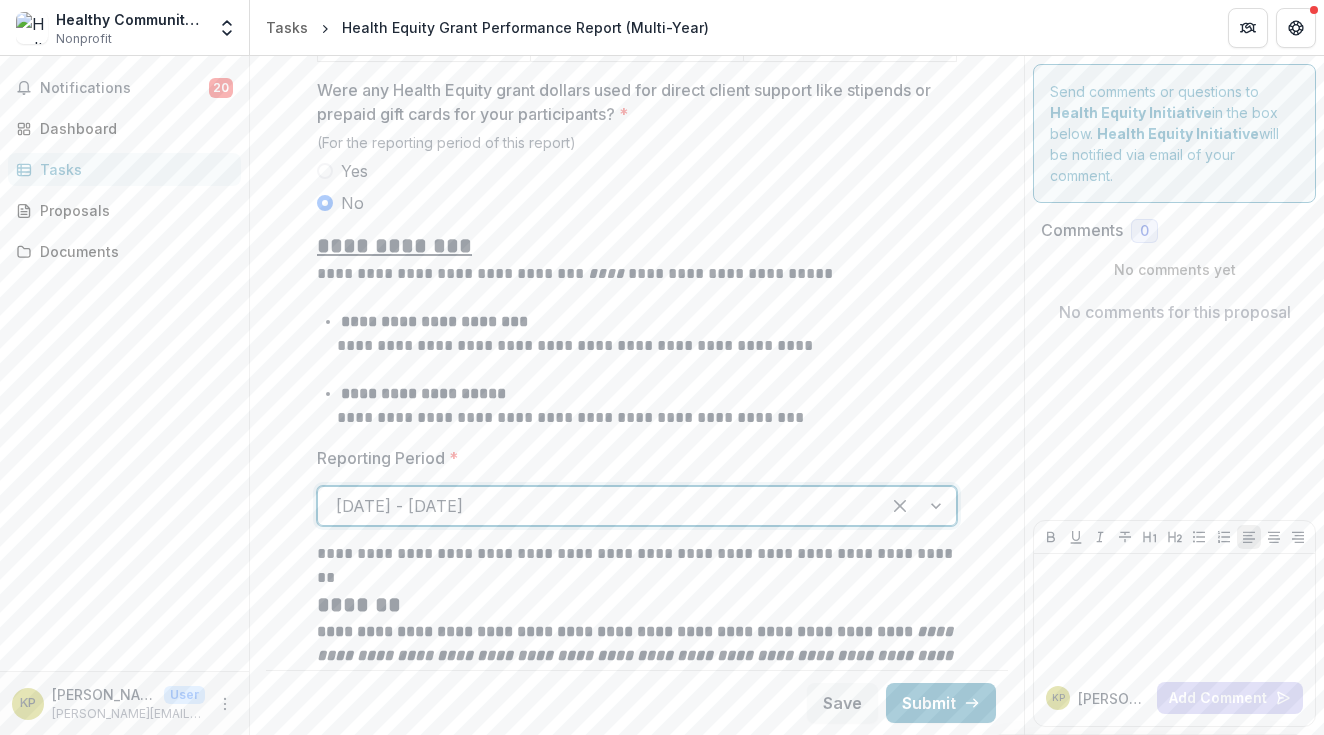 scroll, scrollTop: 2141, scrollLeft: 0, axis: vertical 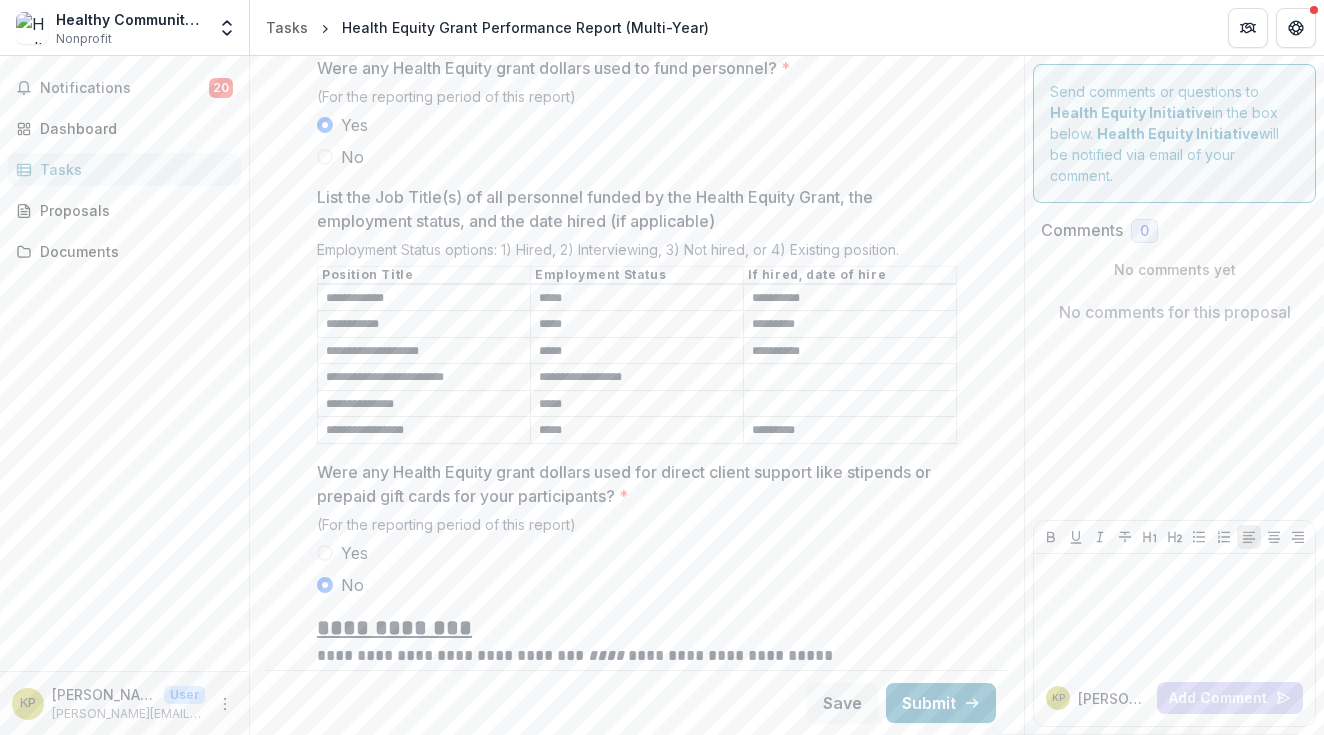 click on "List the Job Title(s) of all personnel funded by the Health Equity Grant, the employment status, and the date hired (if applicable)" at bounding box center (850, 404) 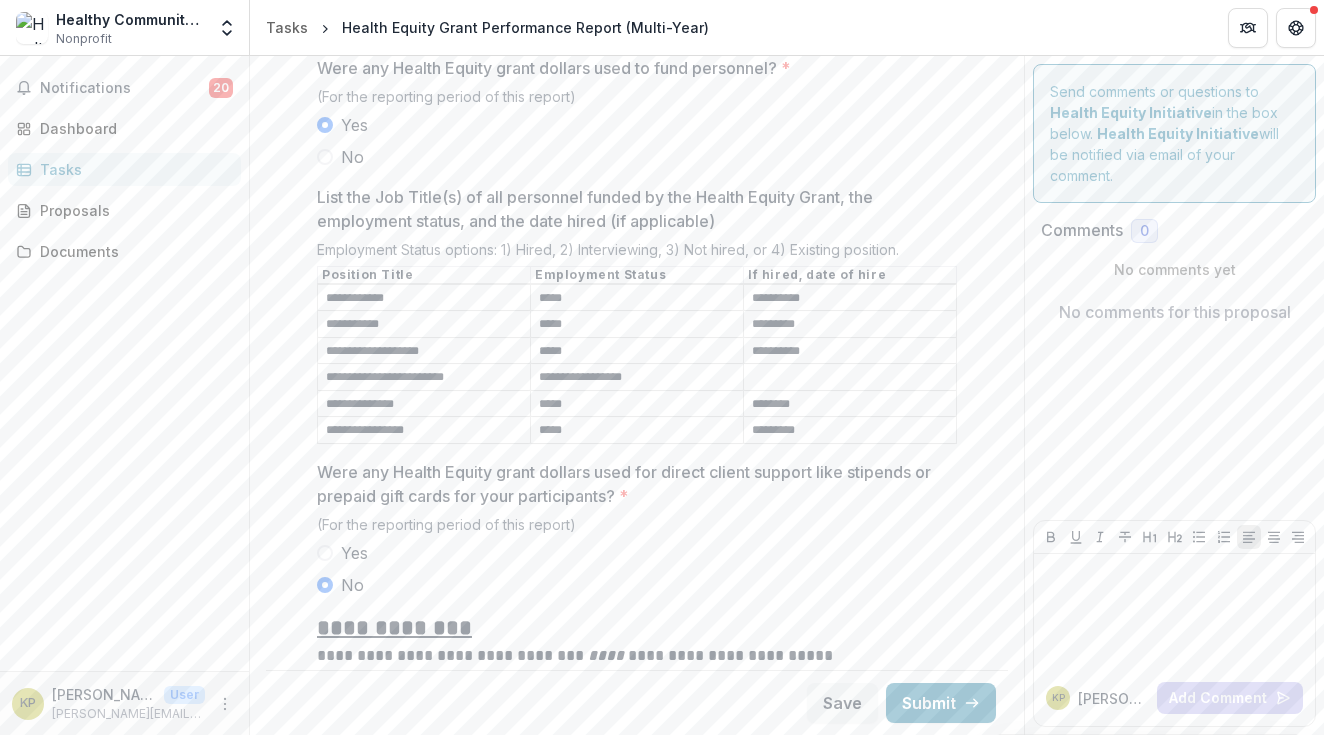 type on "********" 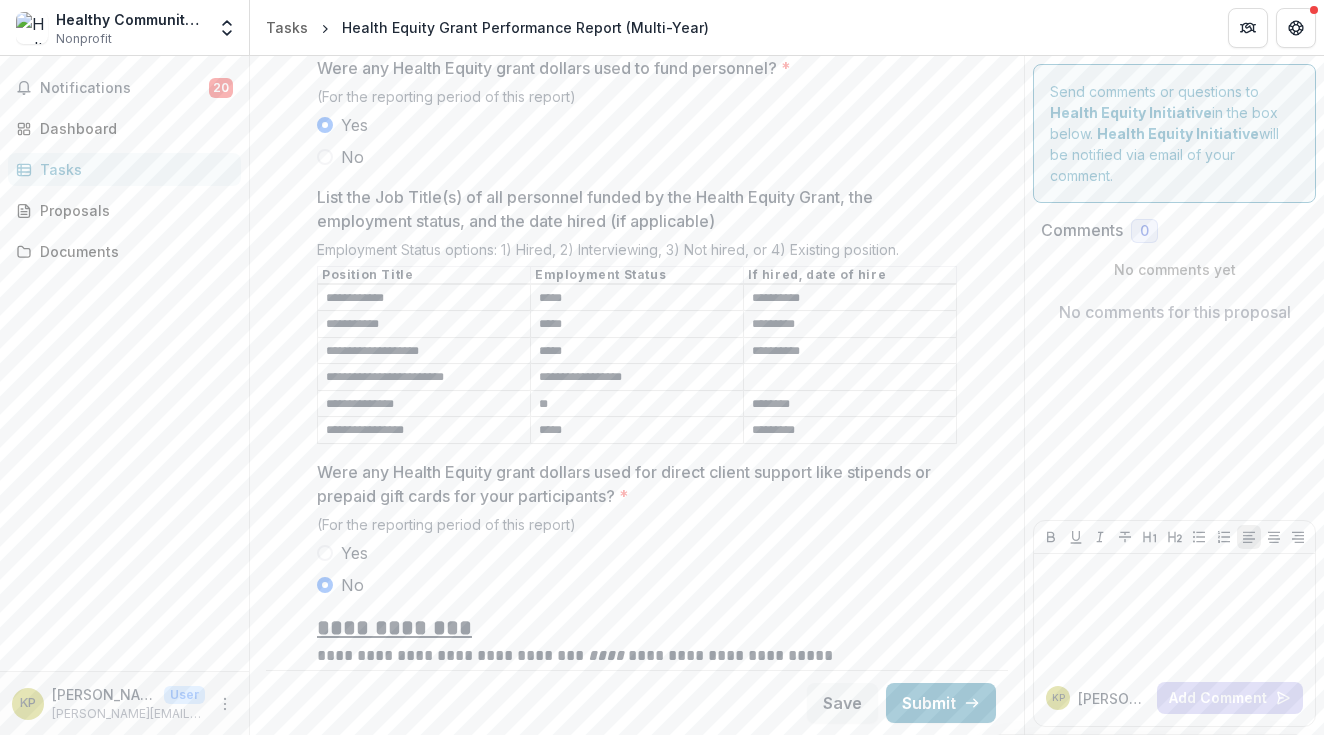 type on "*" 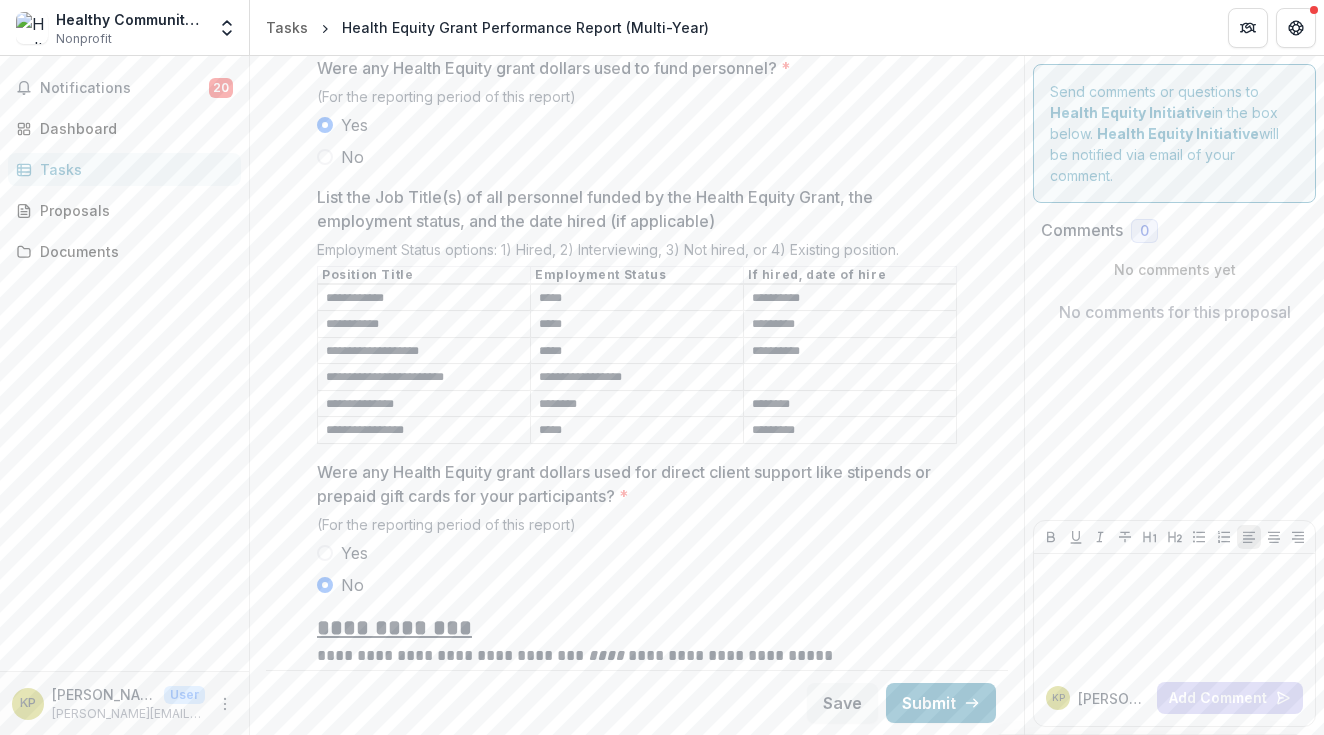type on "********" 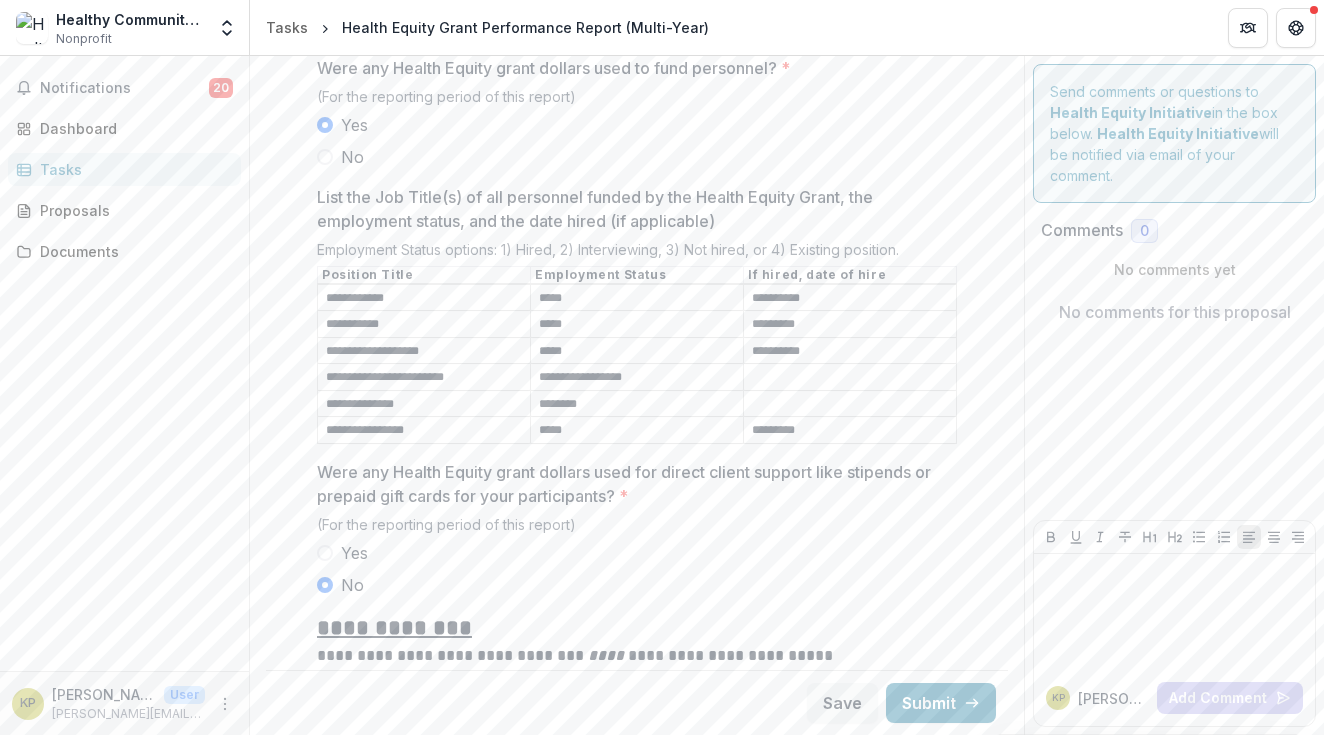 type 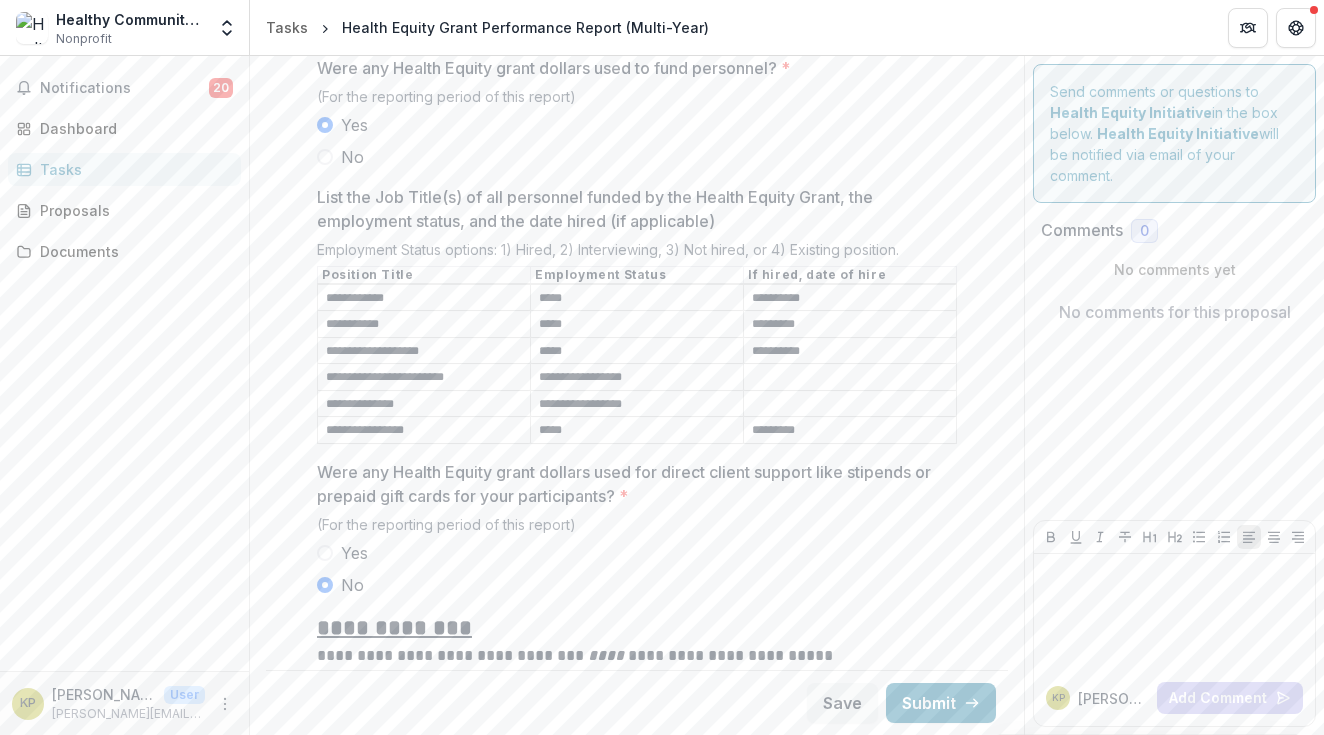 type on "**********" 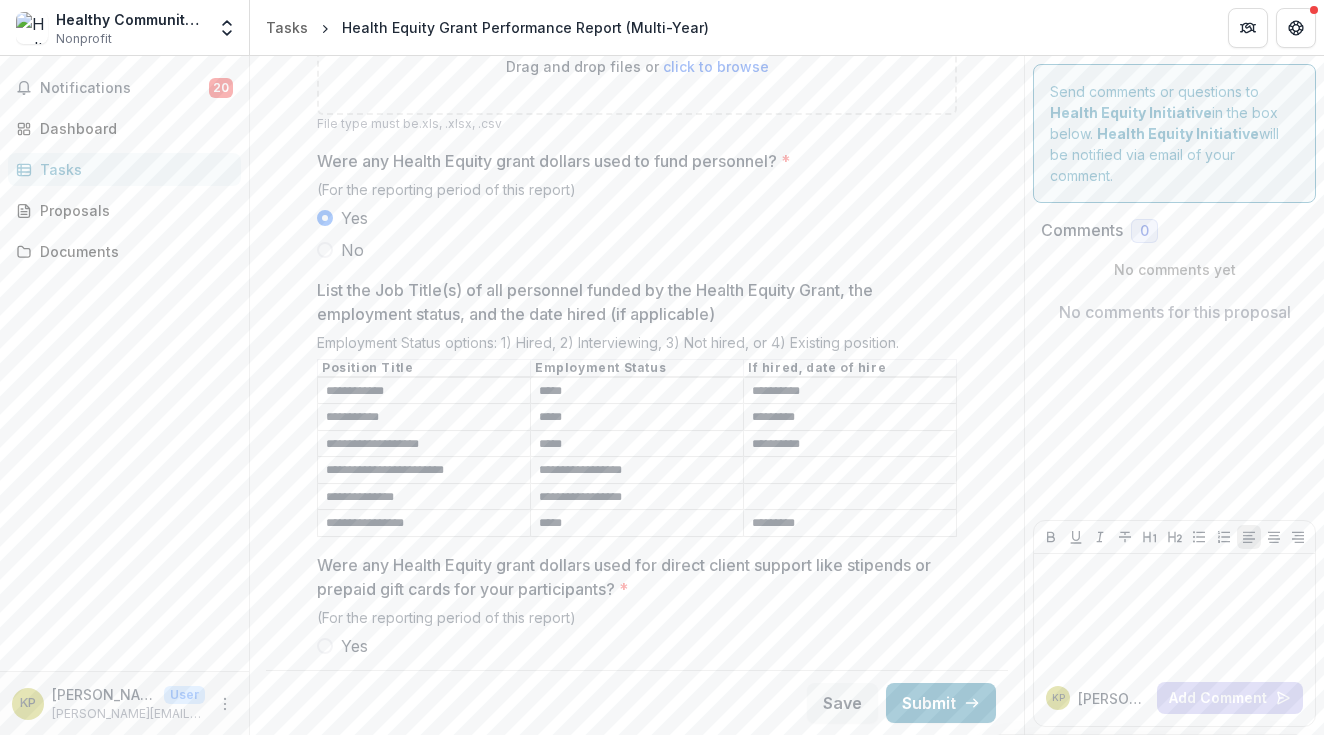 scroll, scrollTop: 2051, scrollLeft: 0, axis: vertical 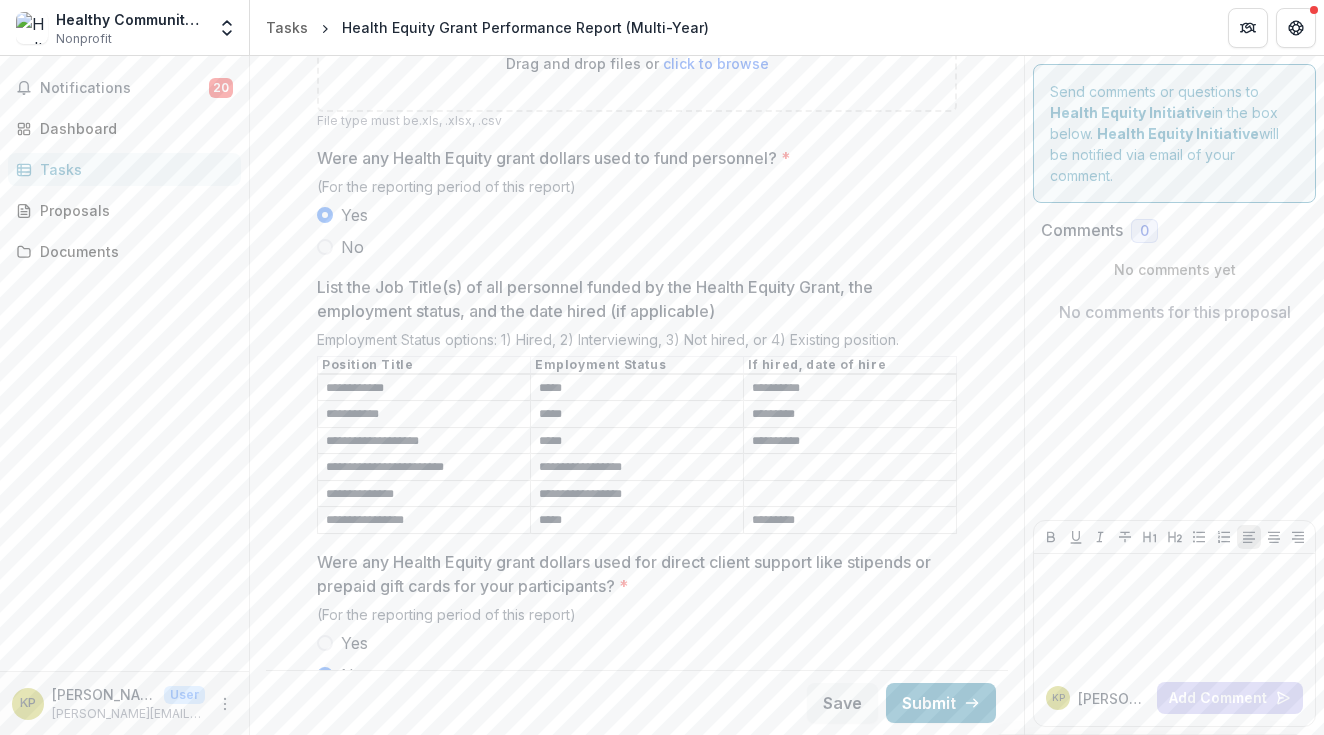 click on "**********" at bounding box center (424, 388) 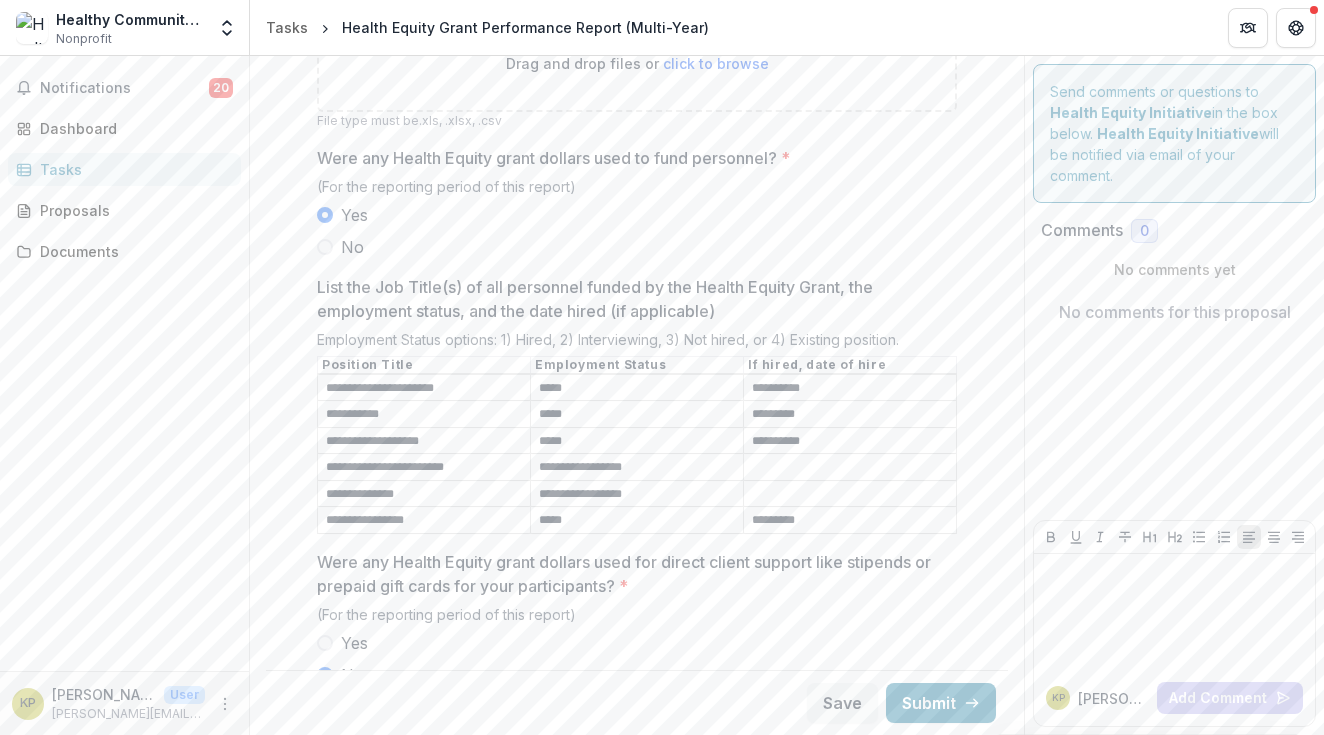 type on "**********" 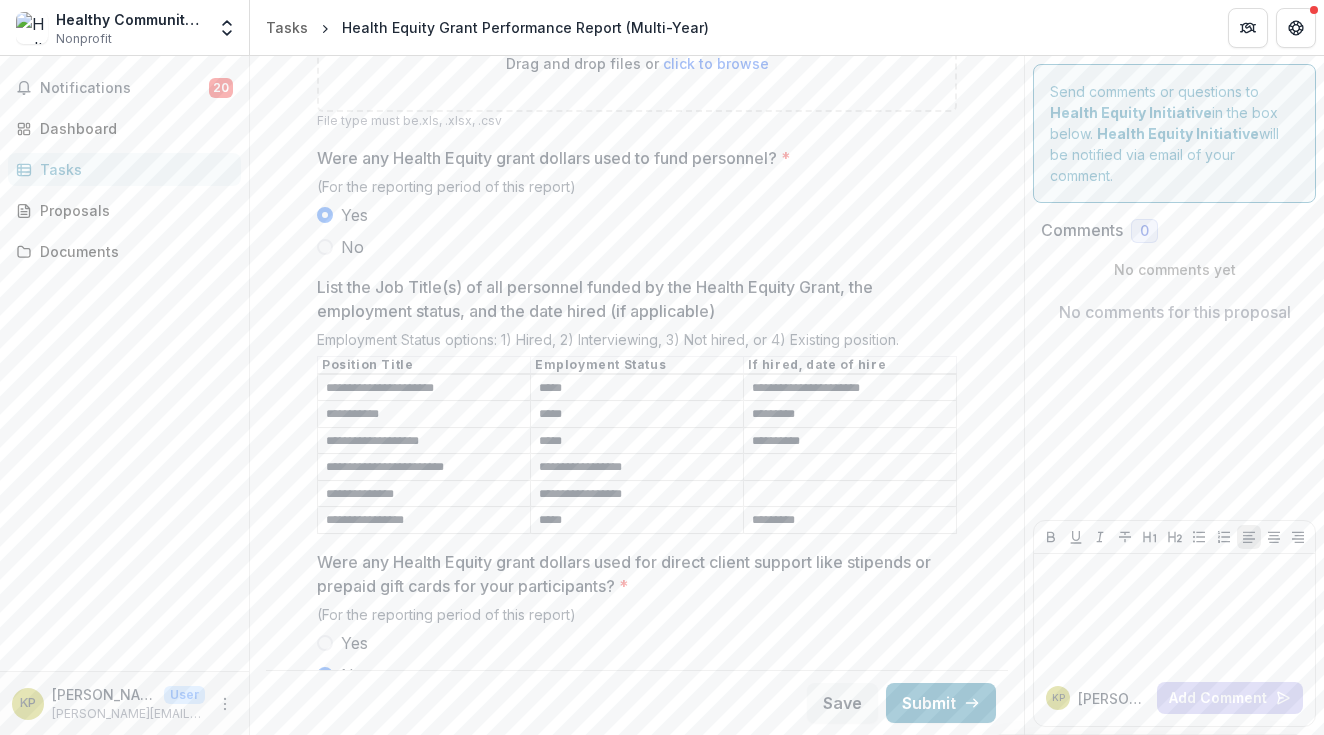 click on "(For the reporting period of this report)" at bounding box center [637, 618] 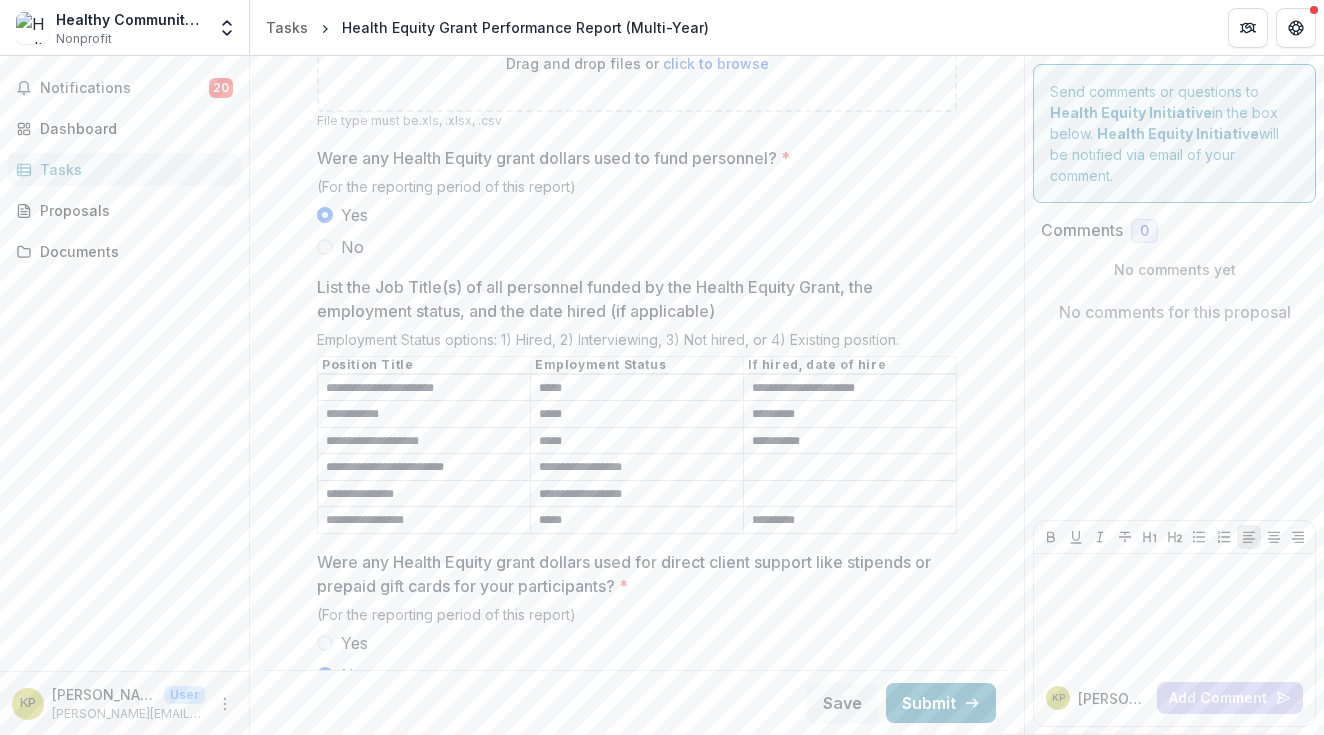 type on "**********" 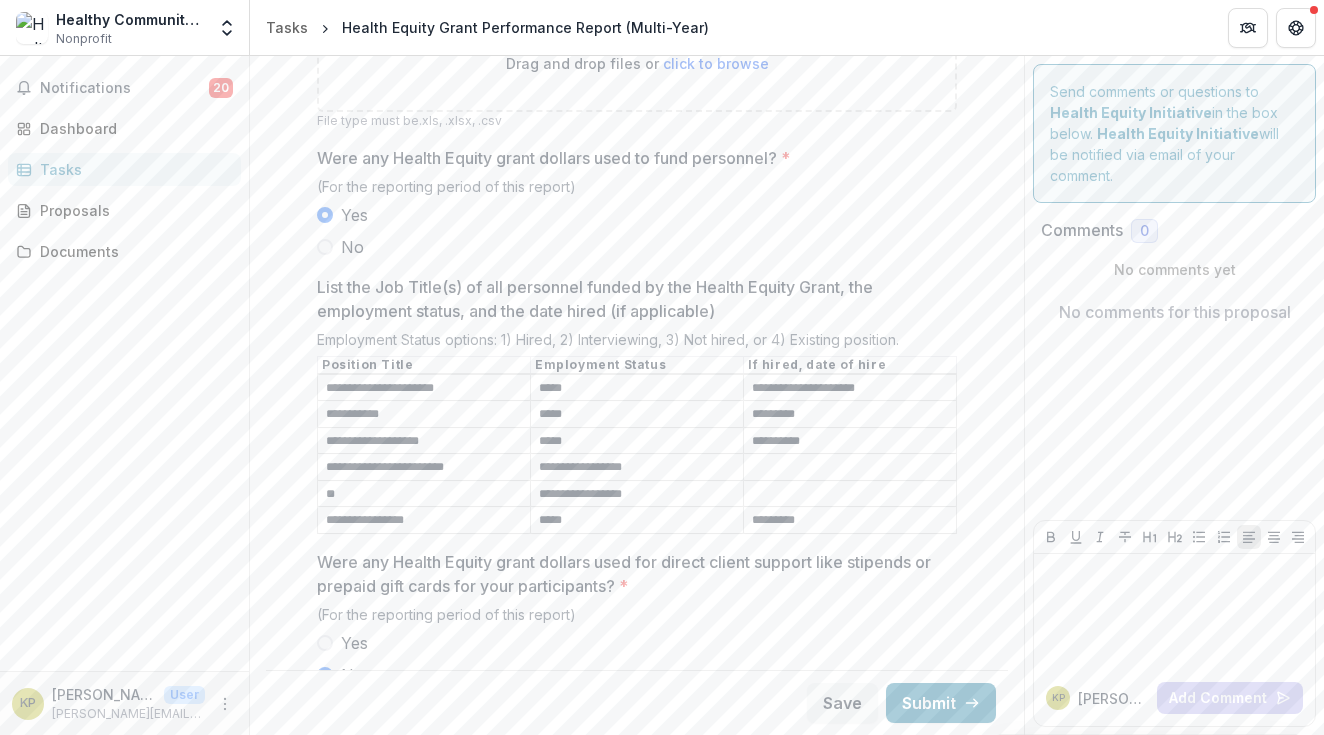 type on "*" 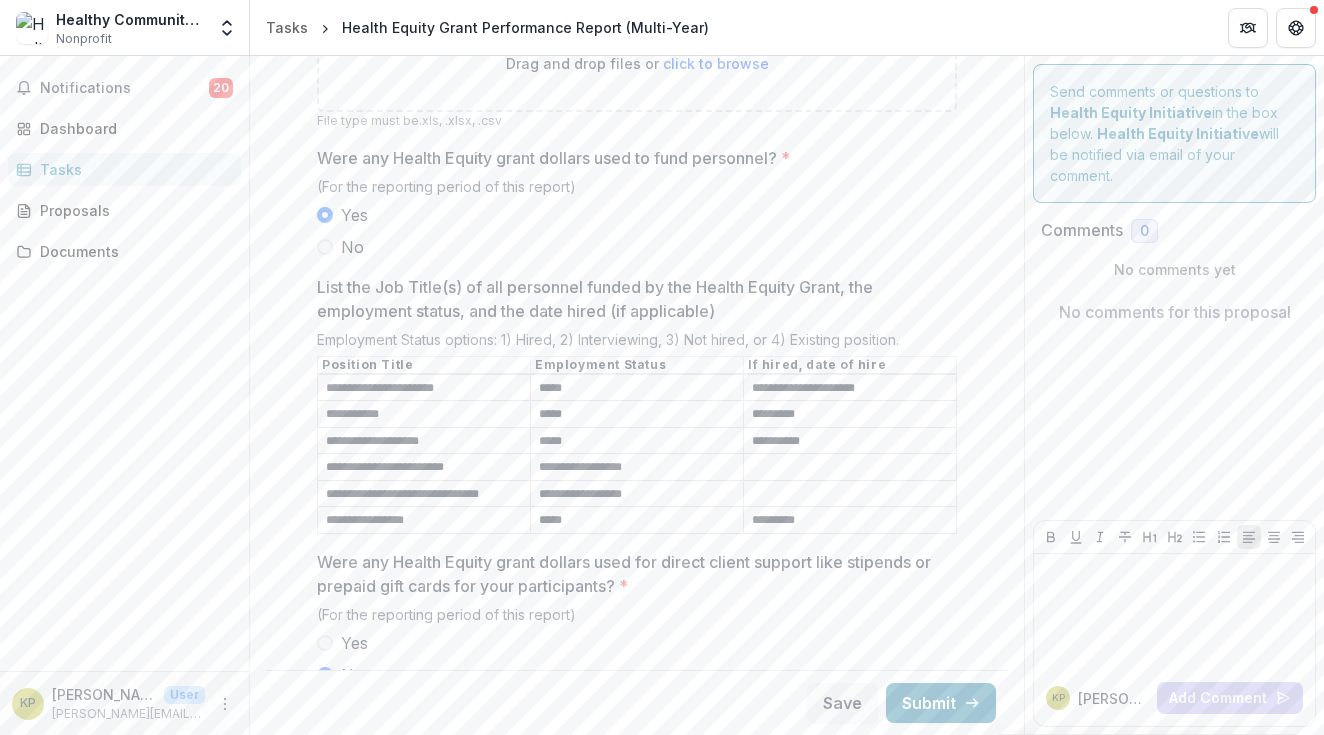 type on "**********" 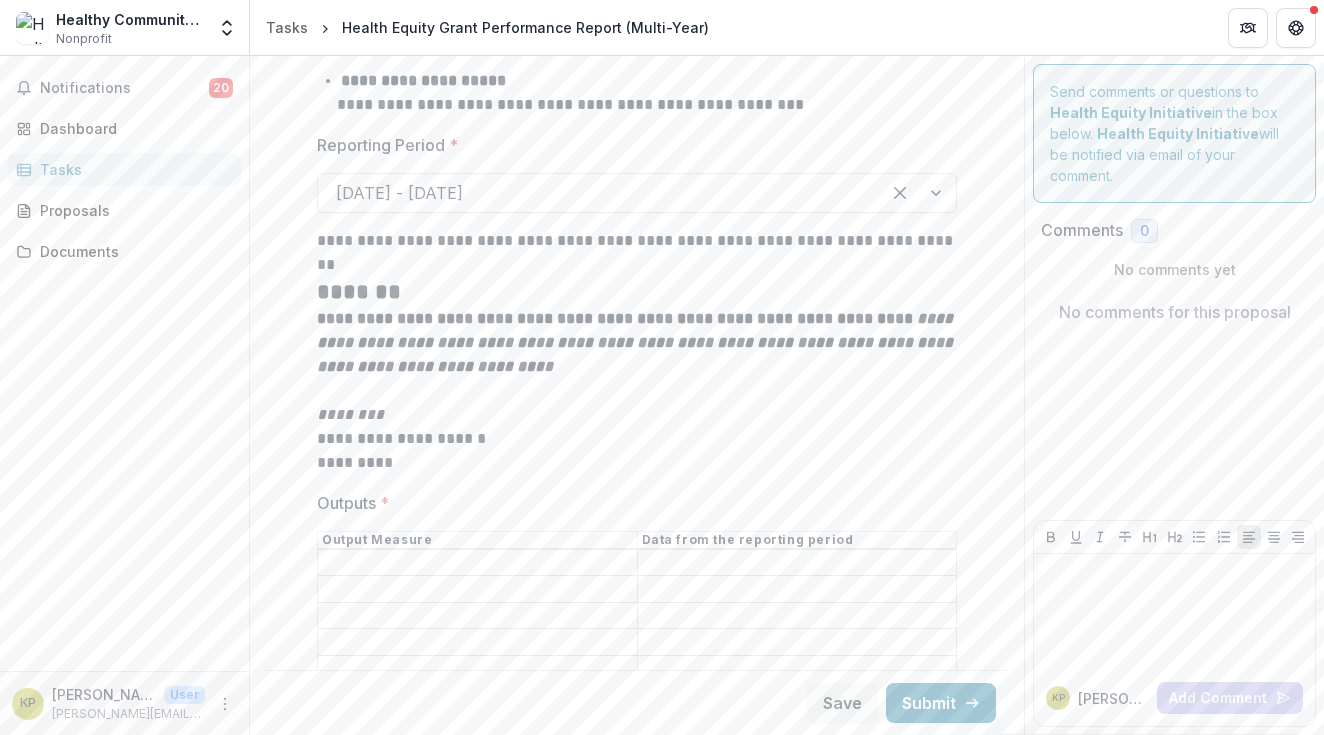 scroll, scrollTop: 2973, scrollLeft: 0, axis: vertical 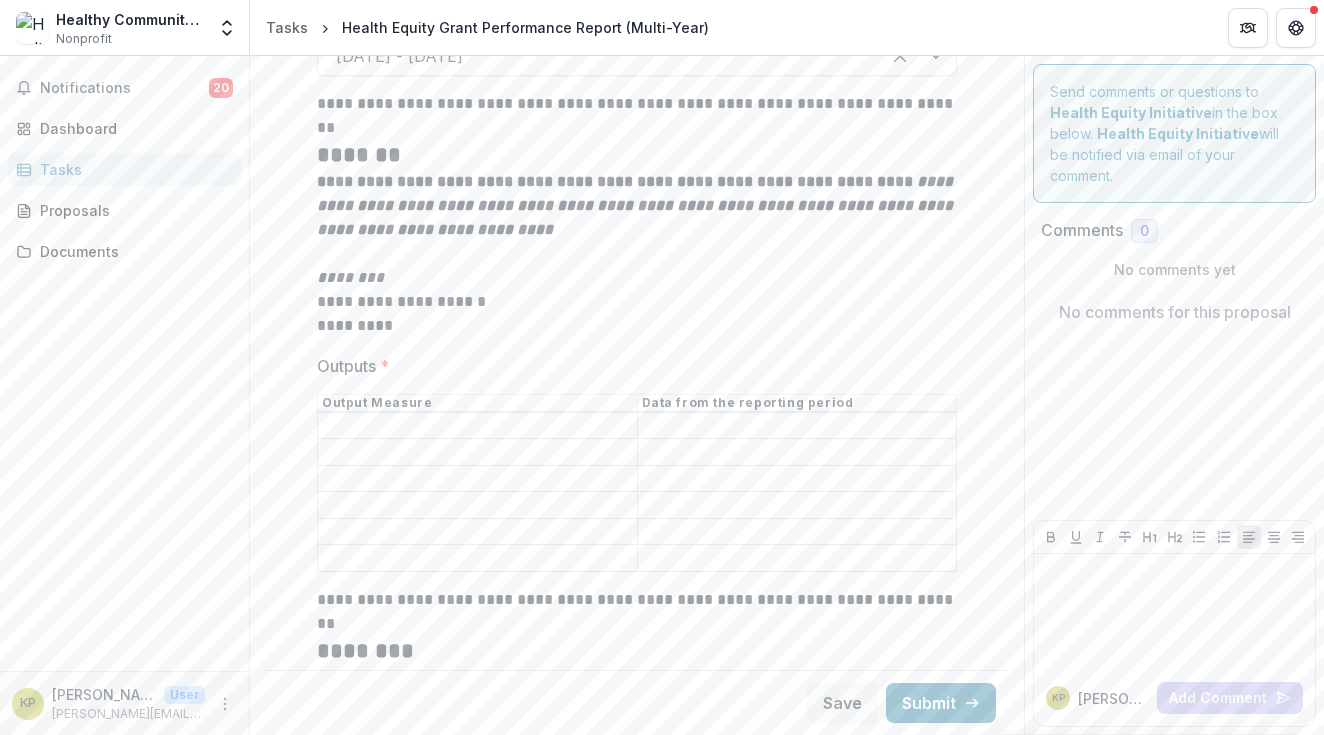 click on "Outputs *" at bounding box center (477, 426) 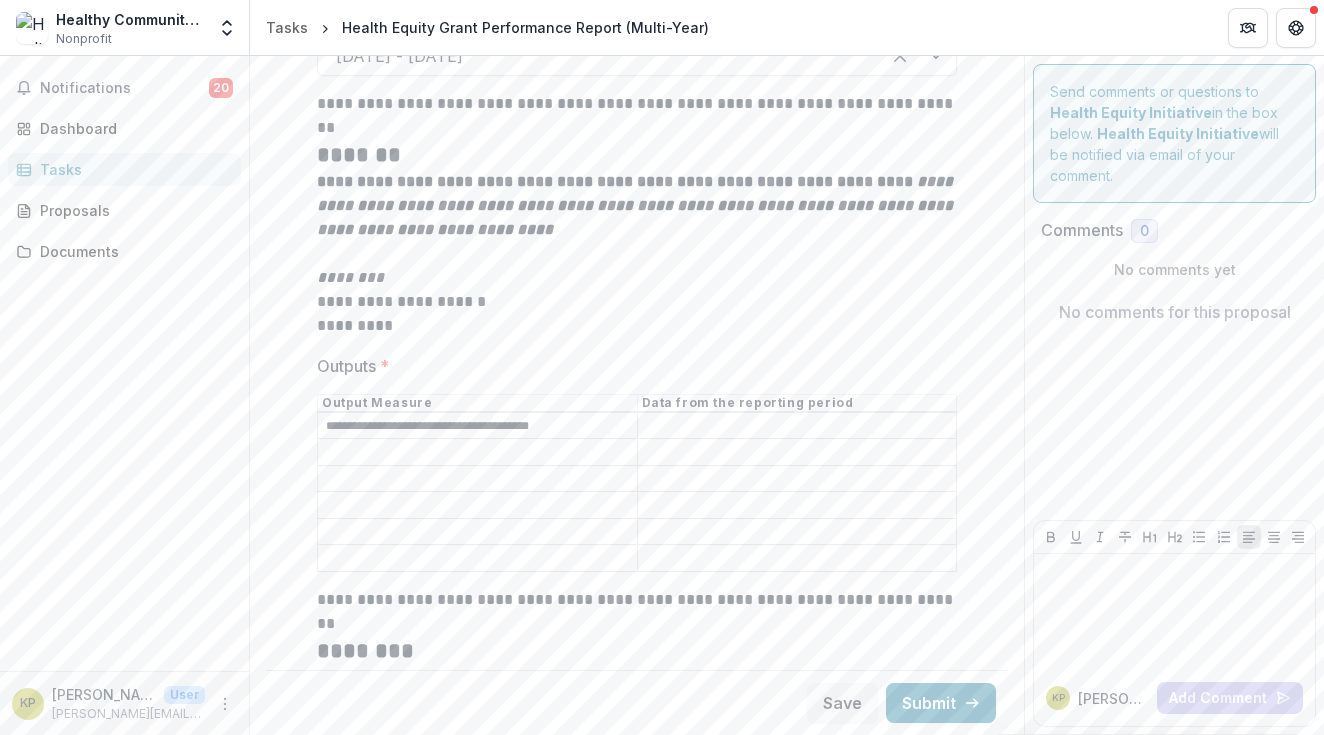 type on "**********" 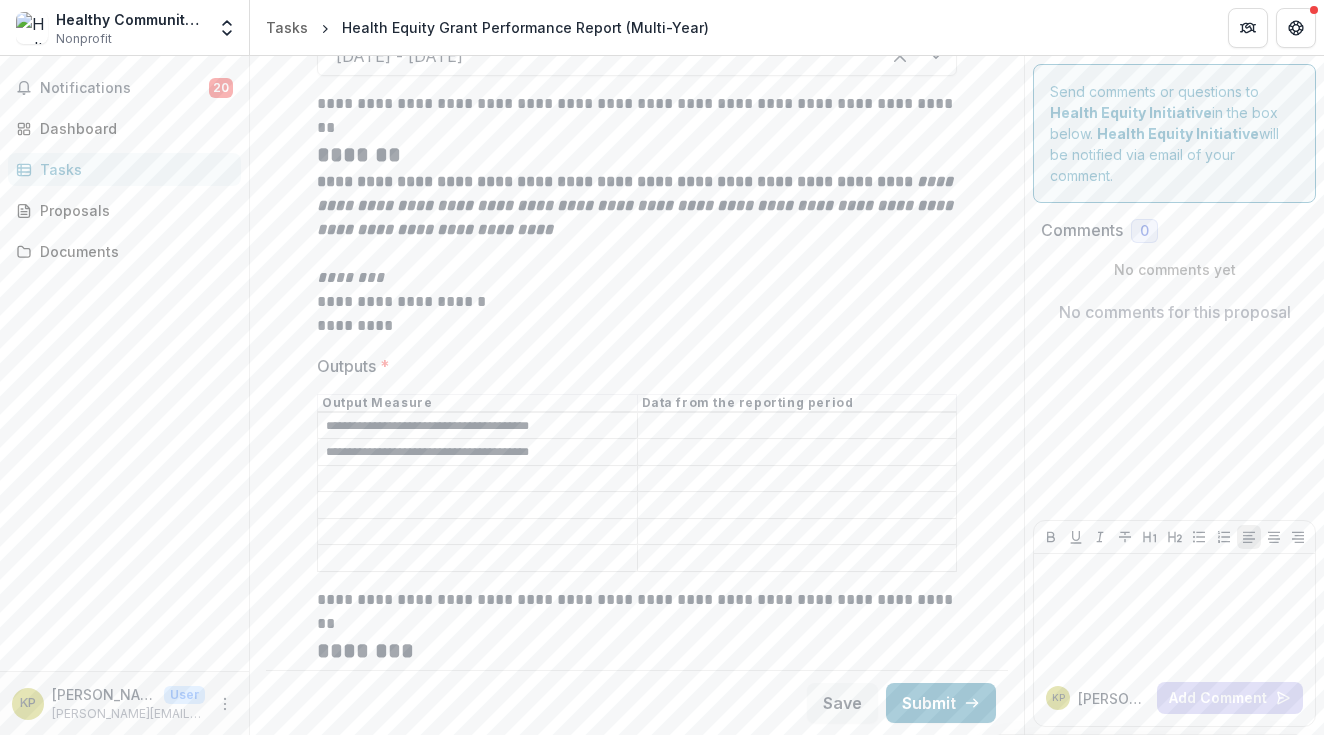 type on "**********" 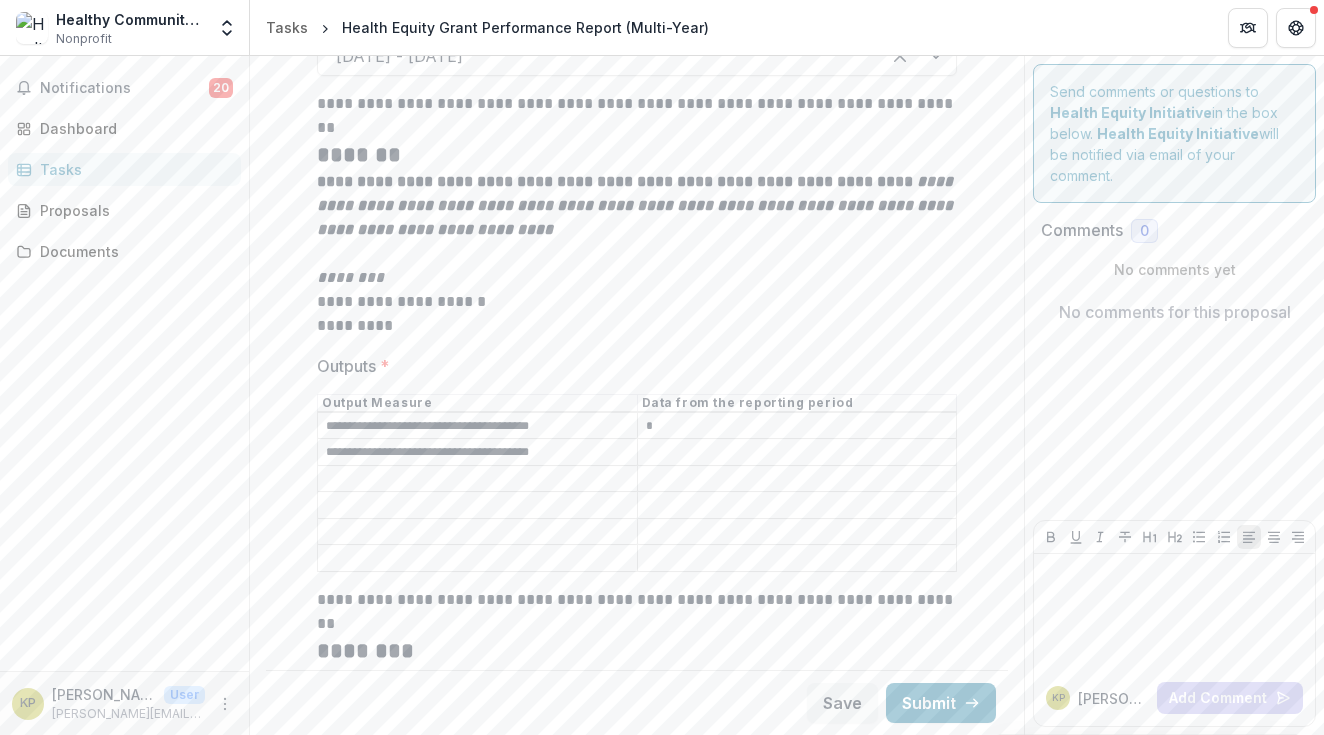type on "*" 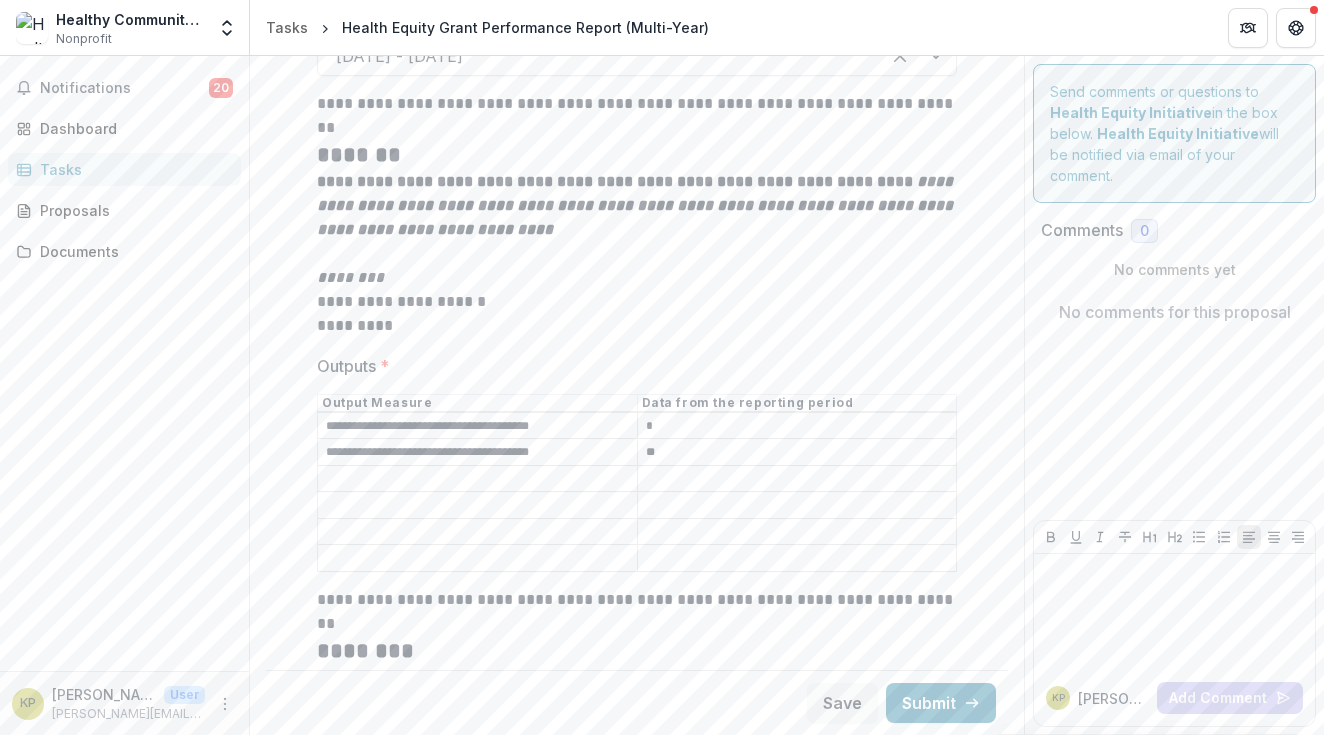 type on "**" 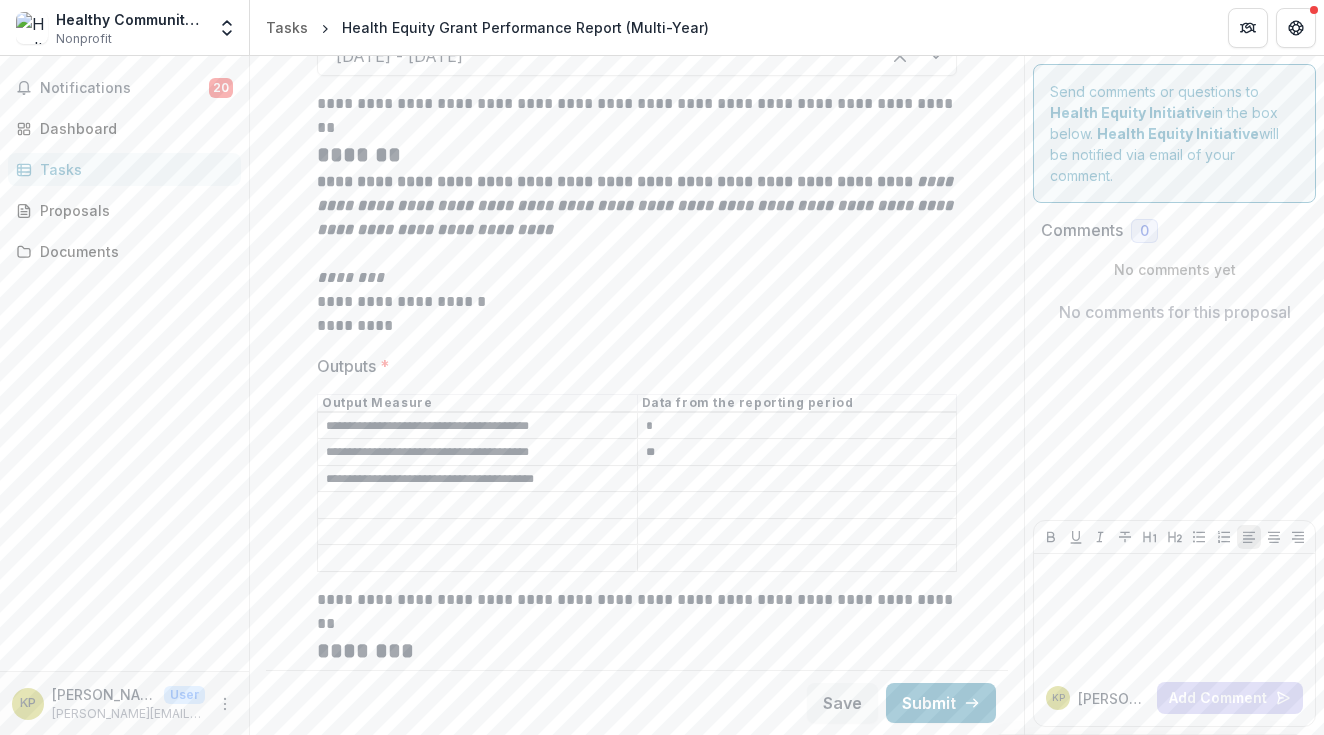 click on "**********" at bounding box center [477, 479] 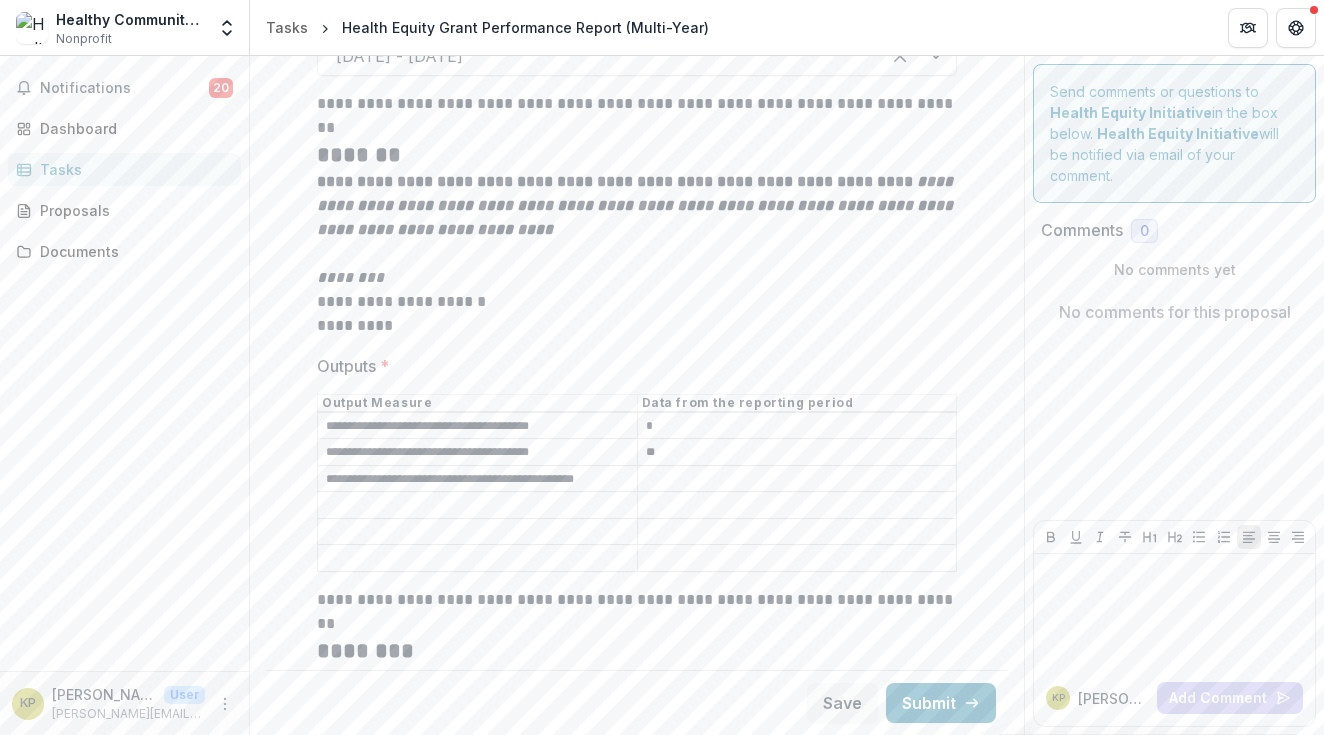 type on "**********" 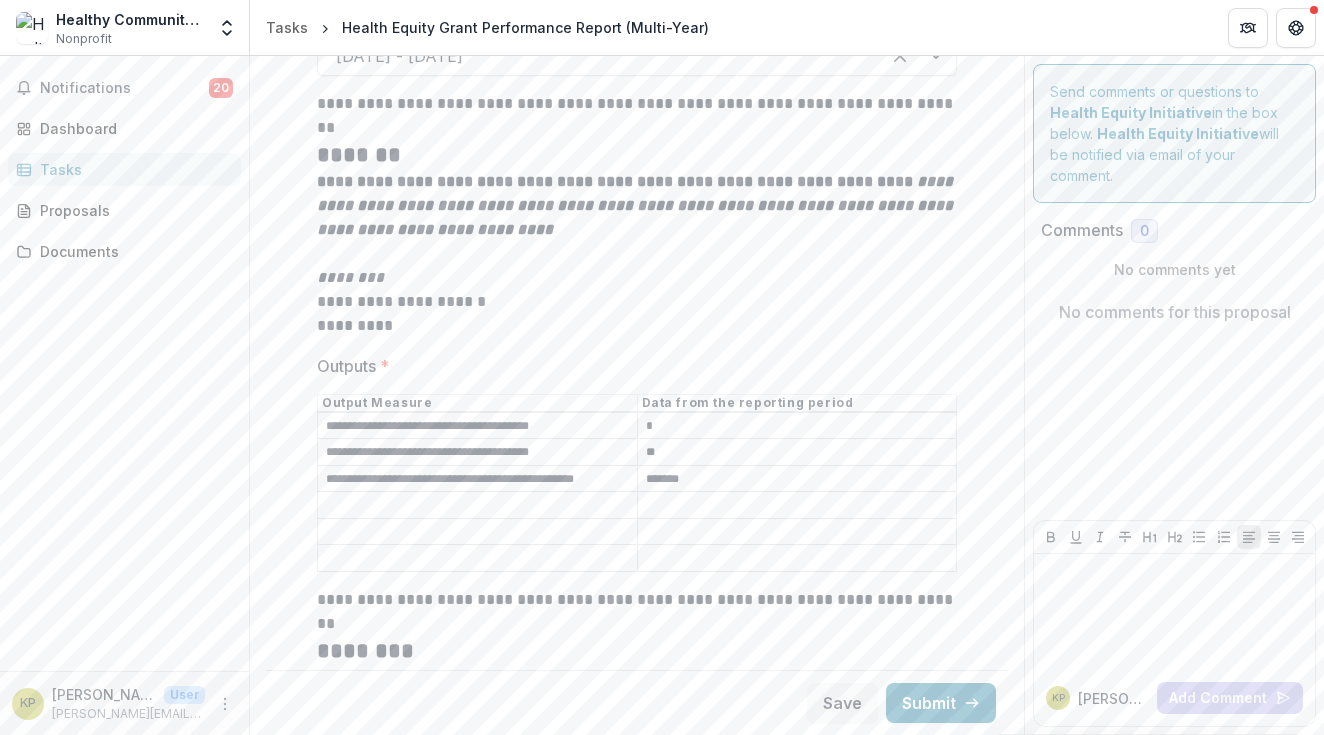 type on "******" 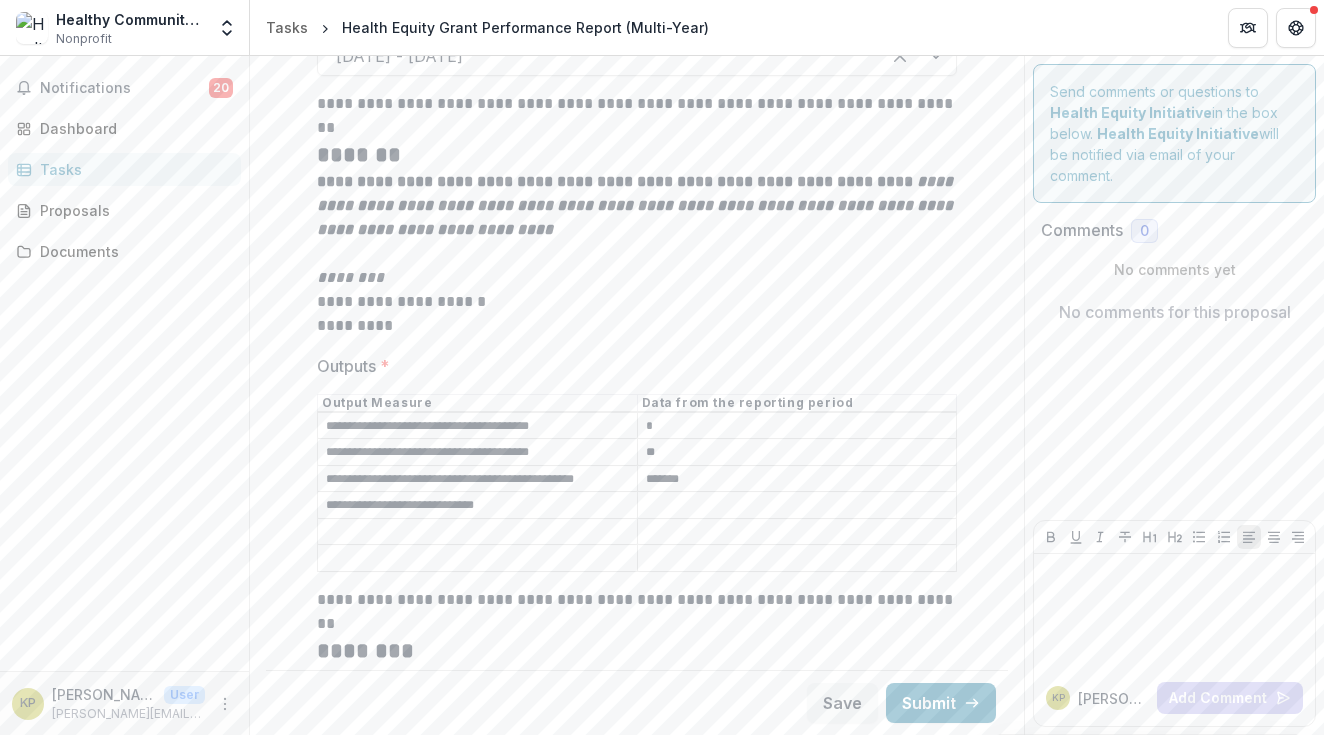 type on "**********" 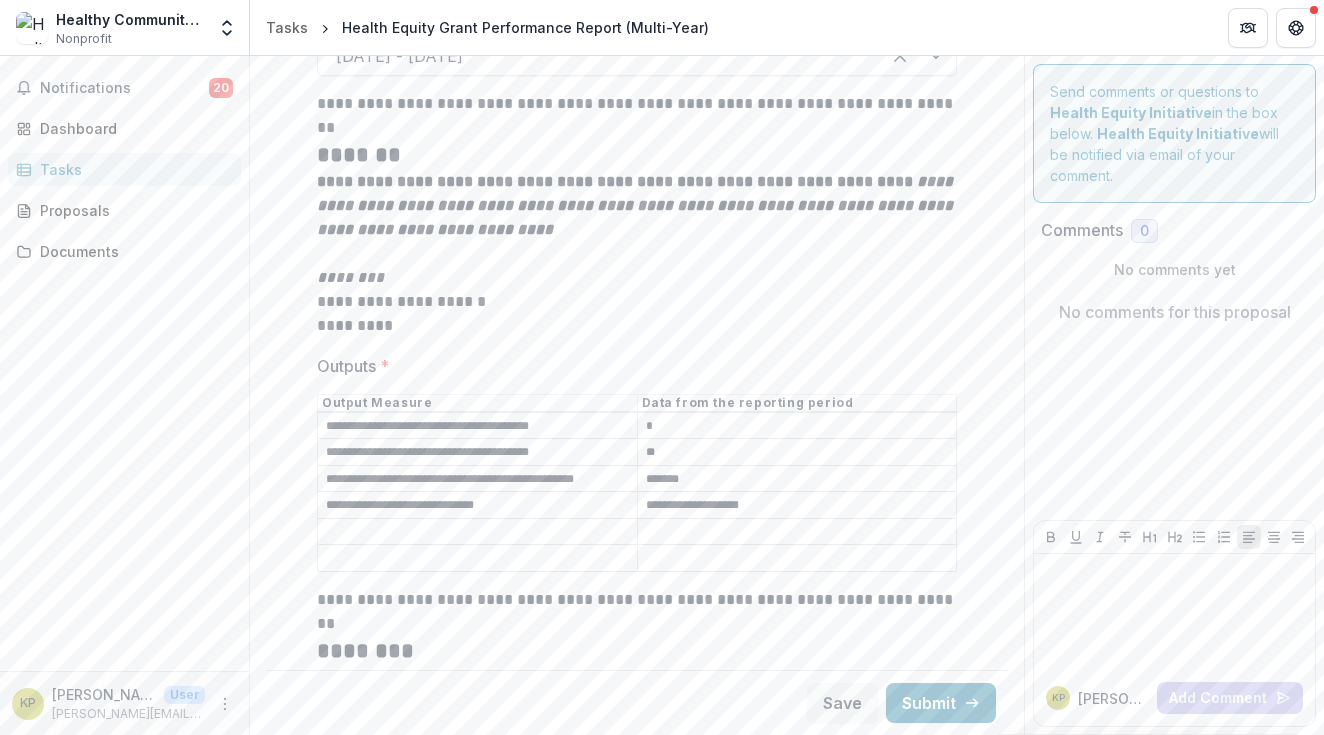 type on "**********" 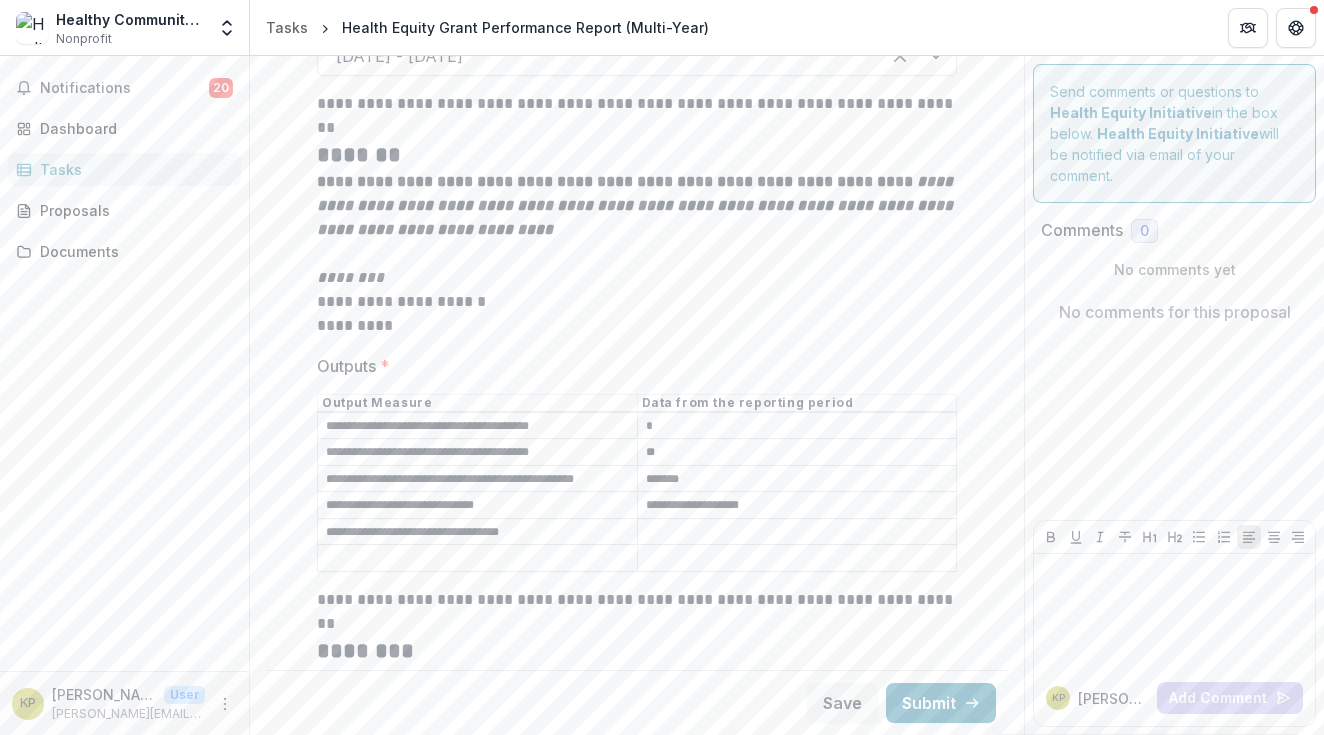 click on "**********" at bounding box center [477, 532] 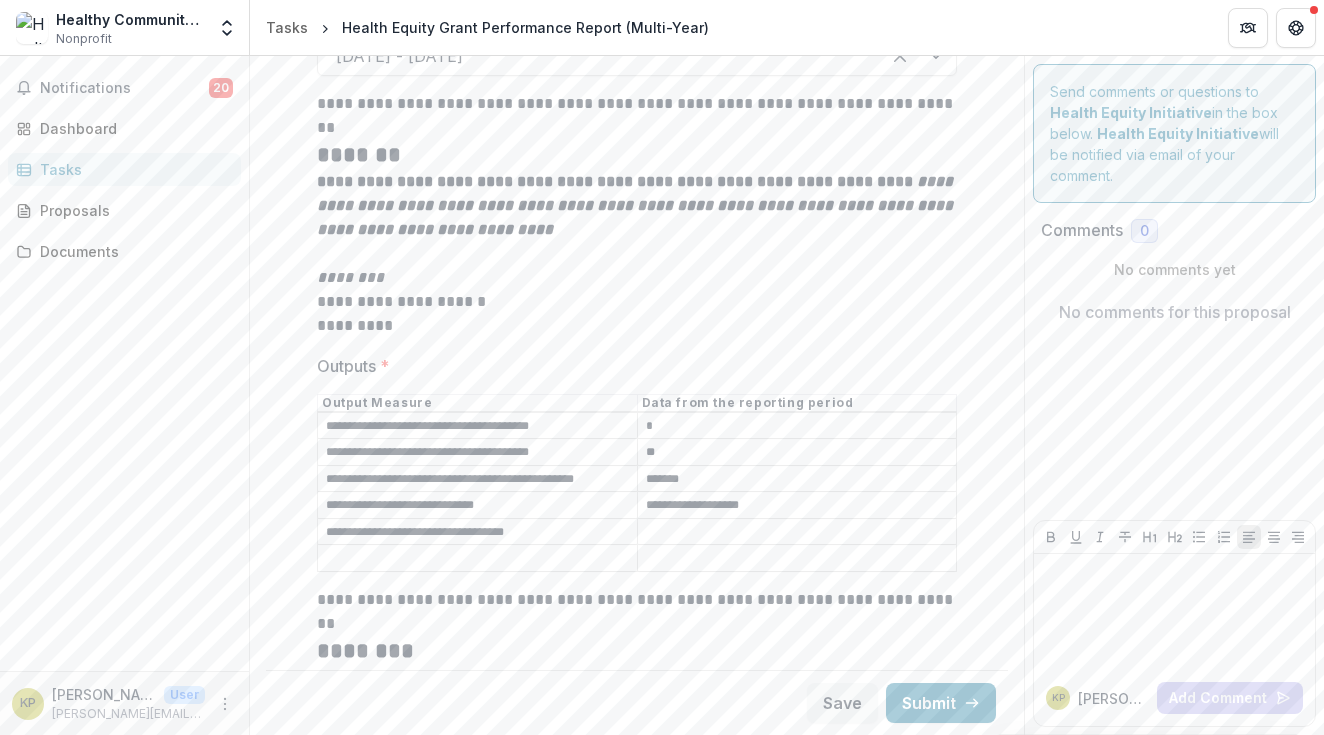 type on "**********" 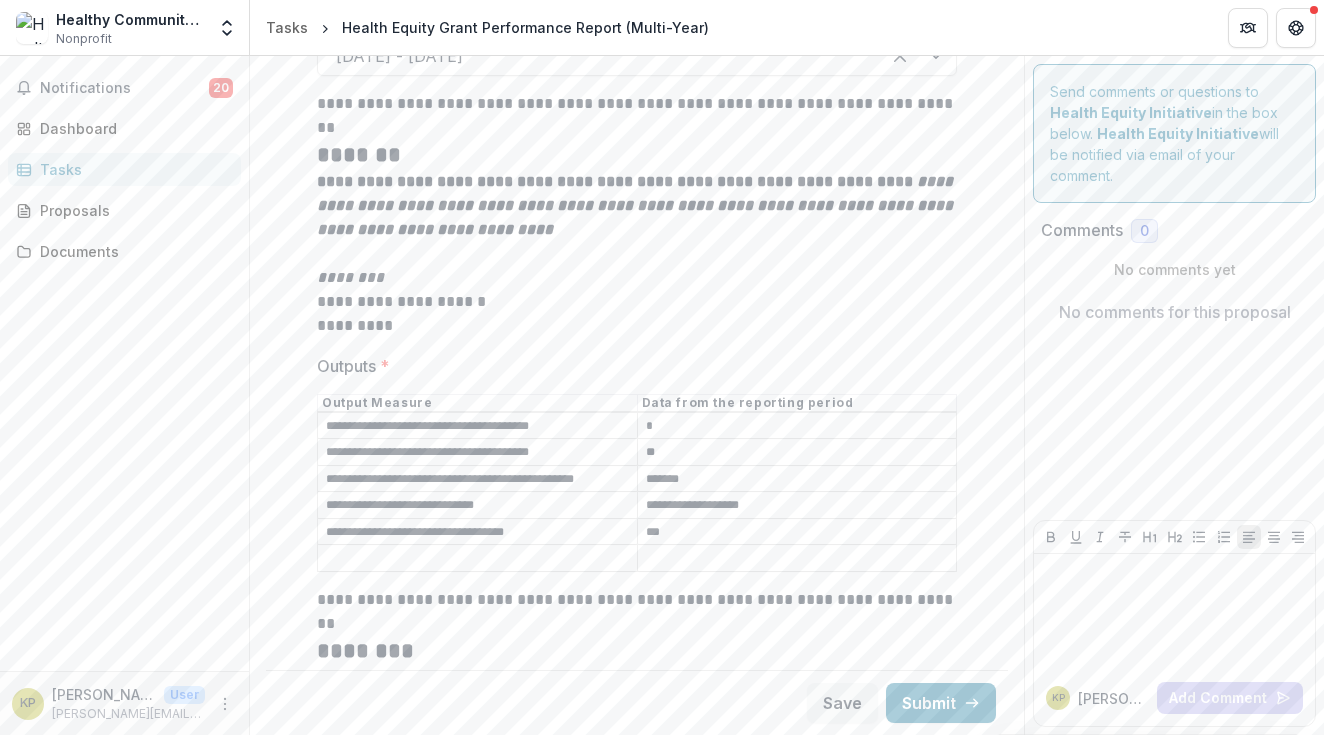 type on "***" 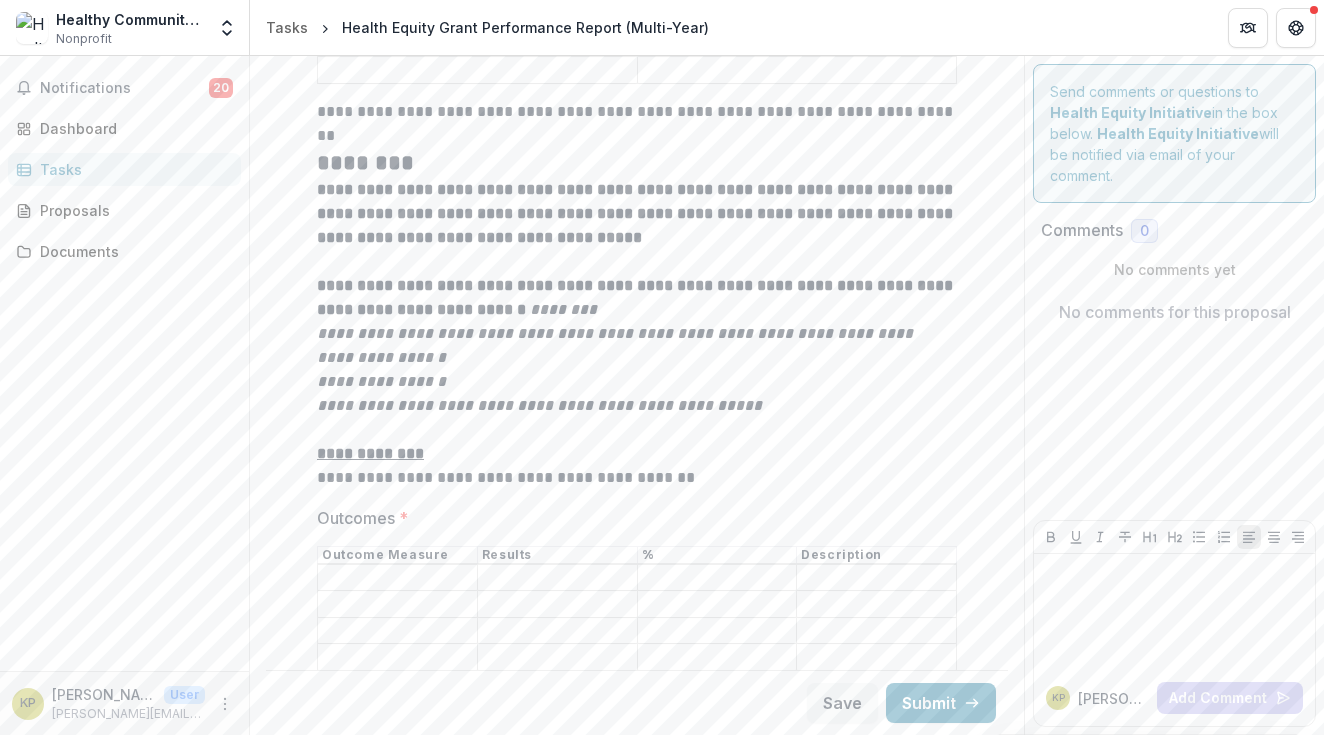 scroll, scrollTop: 3578, scrollLeft: 0, axis: vertical 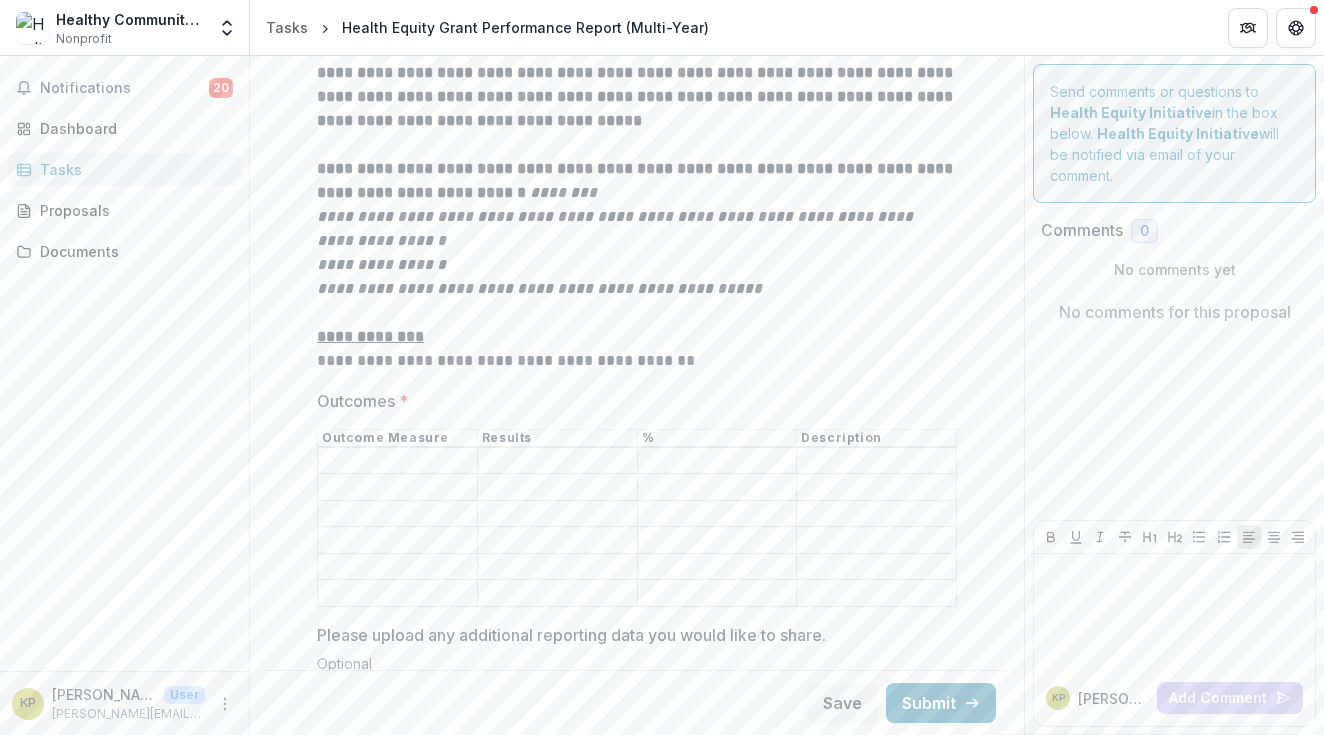 click on "Outcomes *" at bounding box center (397, 461) 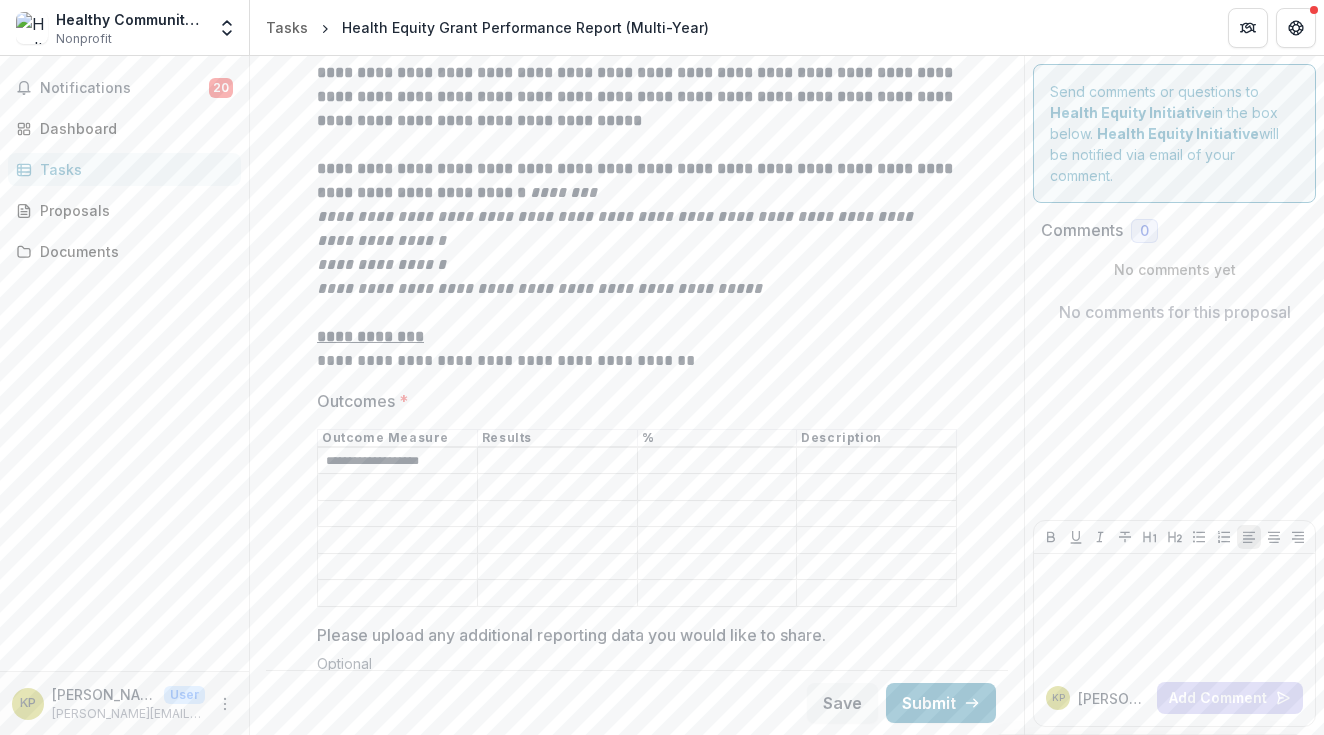 type on "**********" 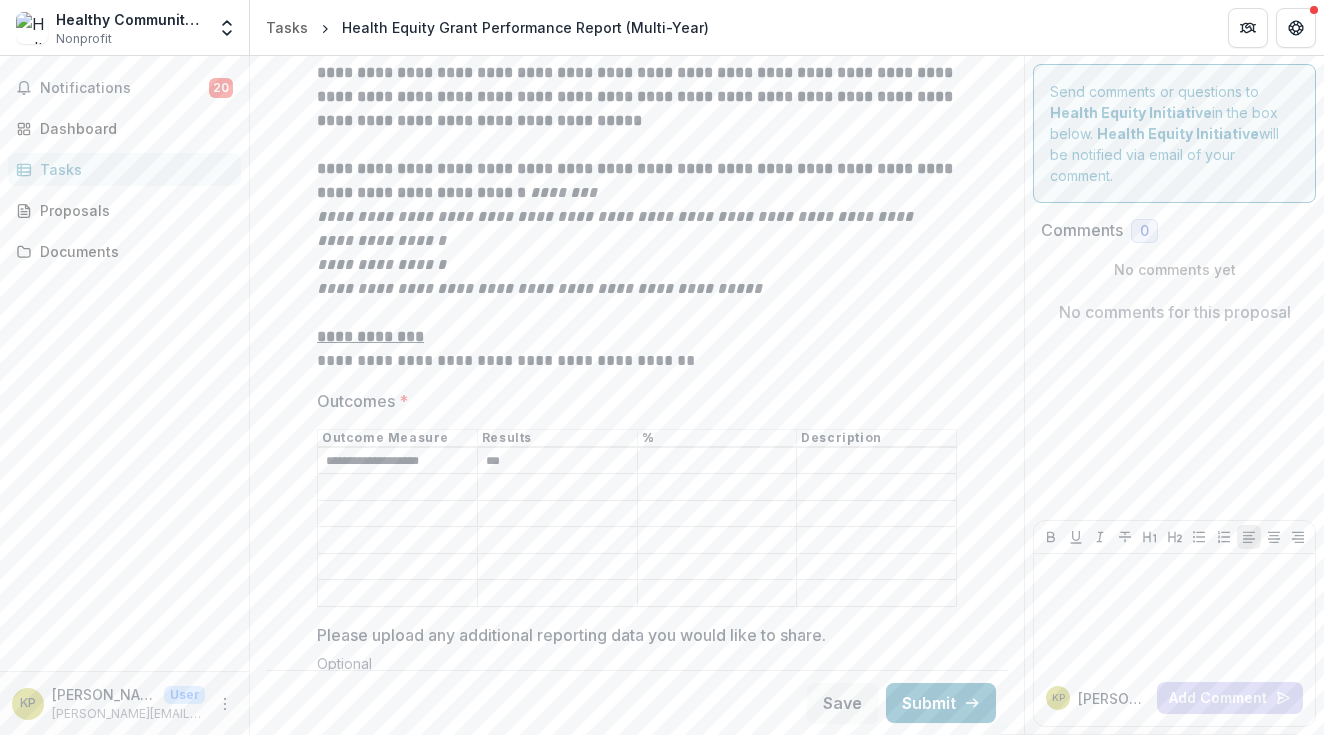 type on "***" 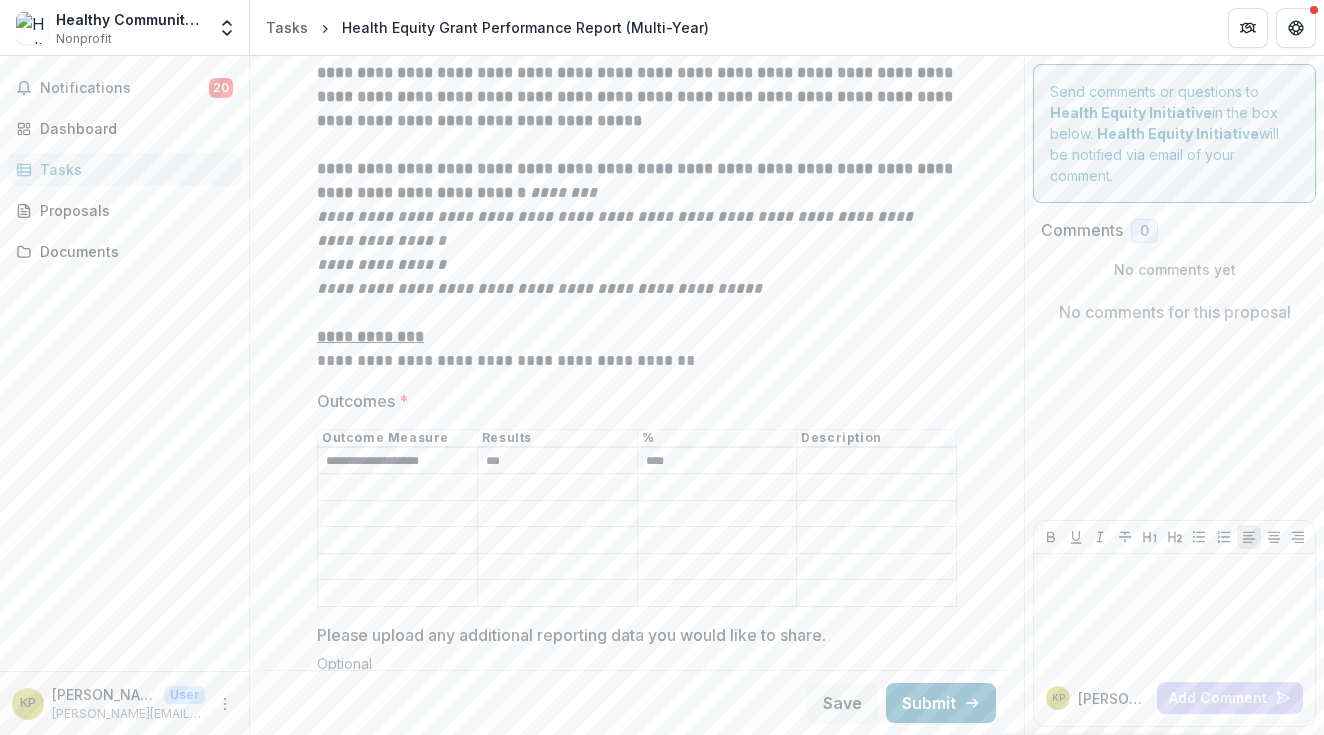 type on "****" 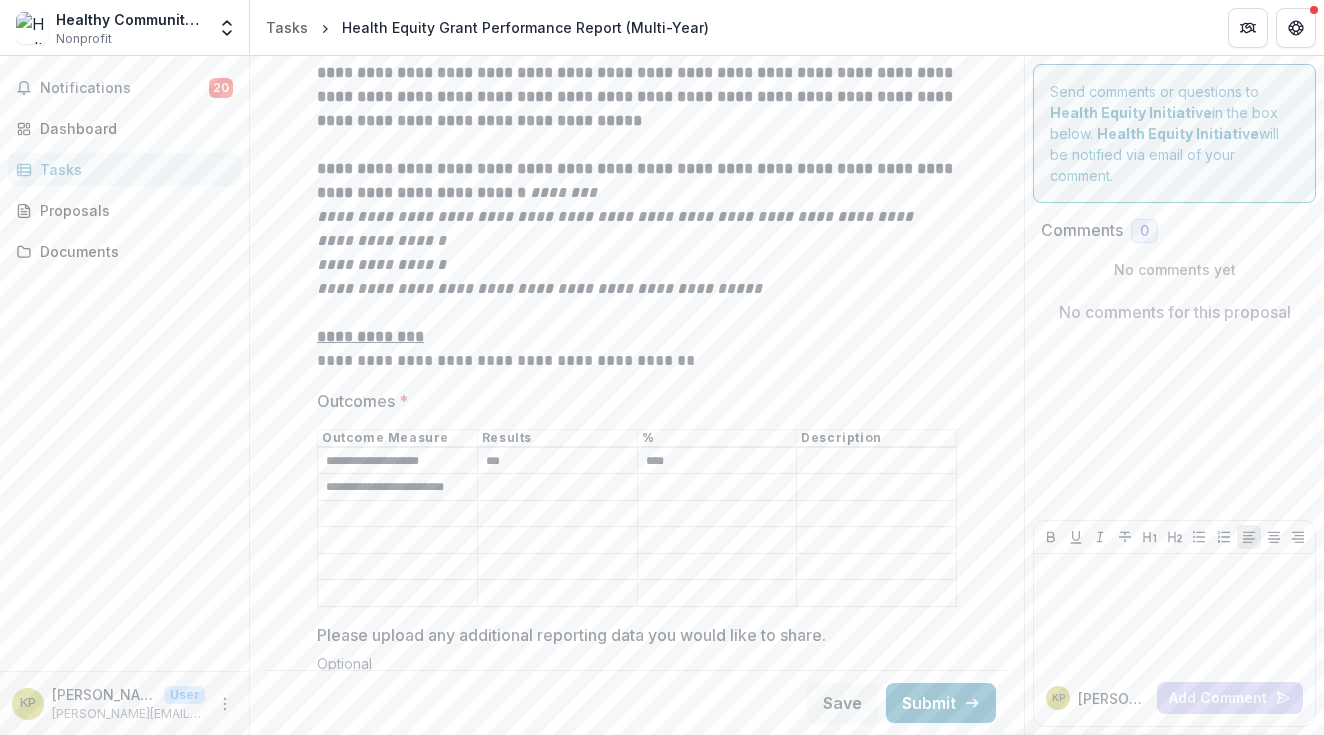 type on "**********" 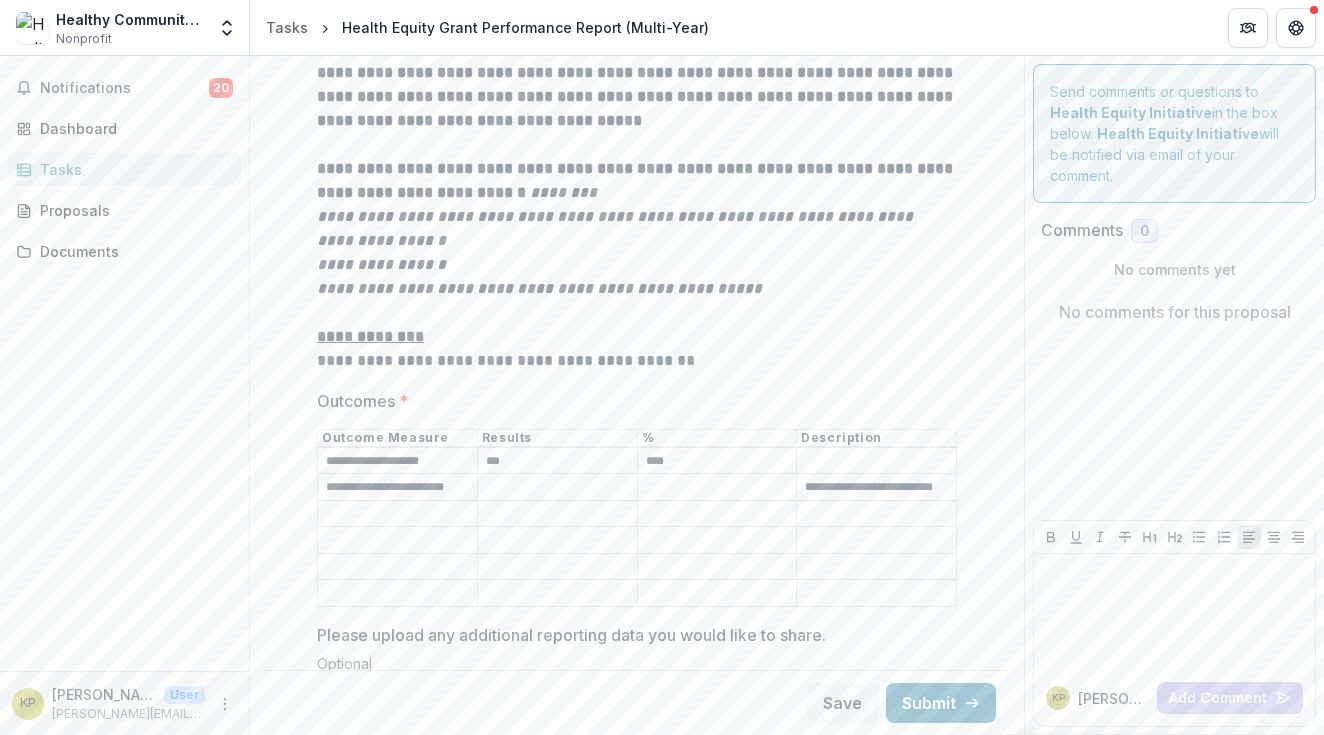 type on "**********" 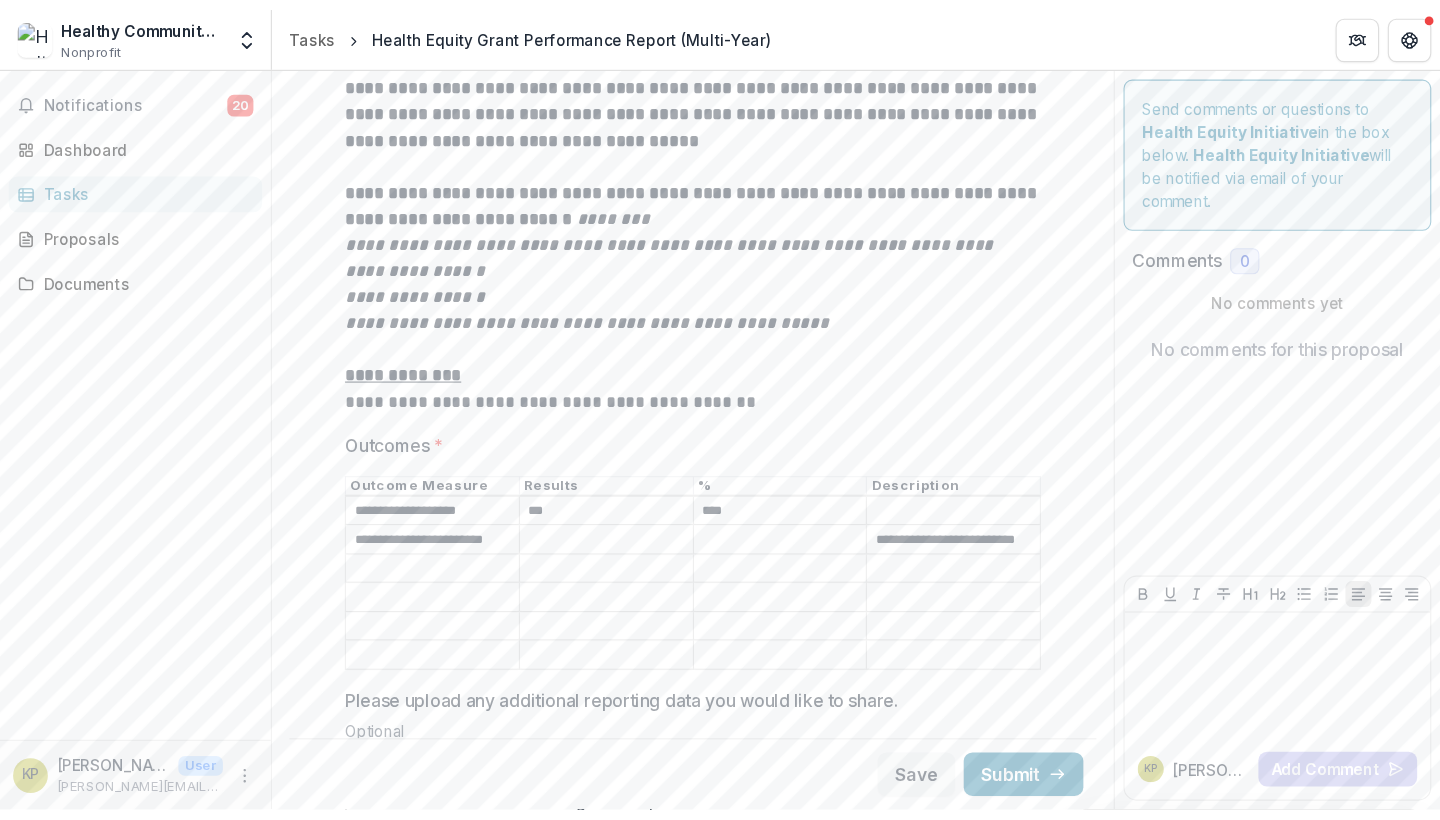 scroll, scrollTop: 3161, scrollLeft: 0, axis: vertical 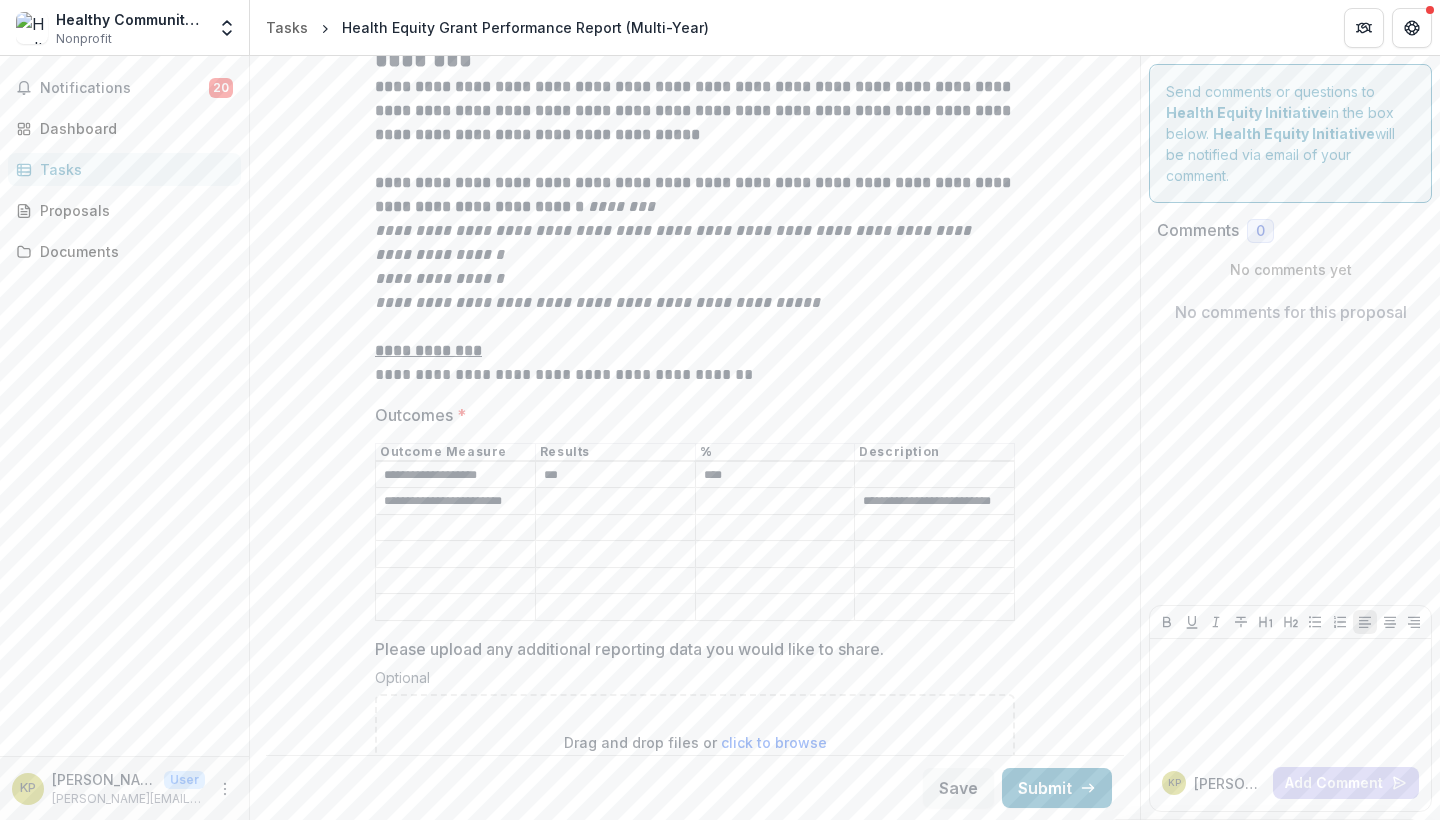 click on "Outcomes *" at bounding box center [455, 528] 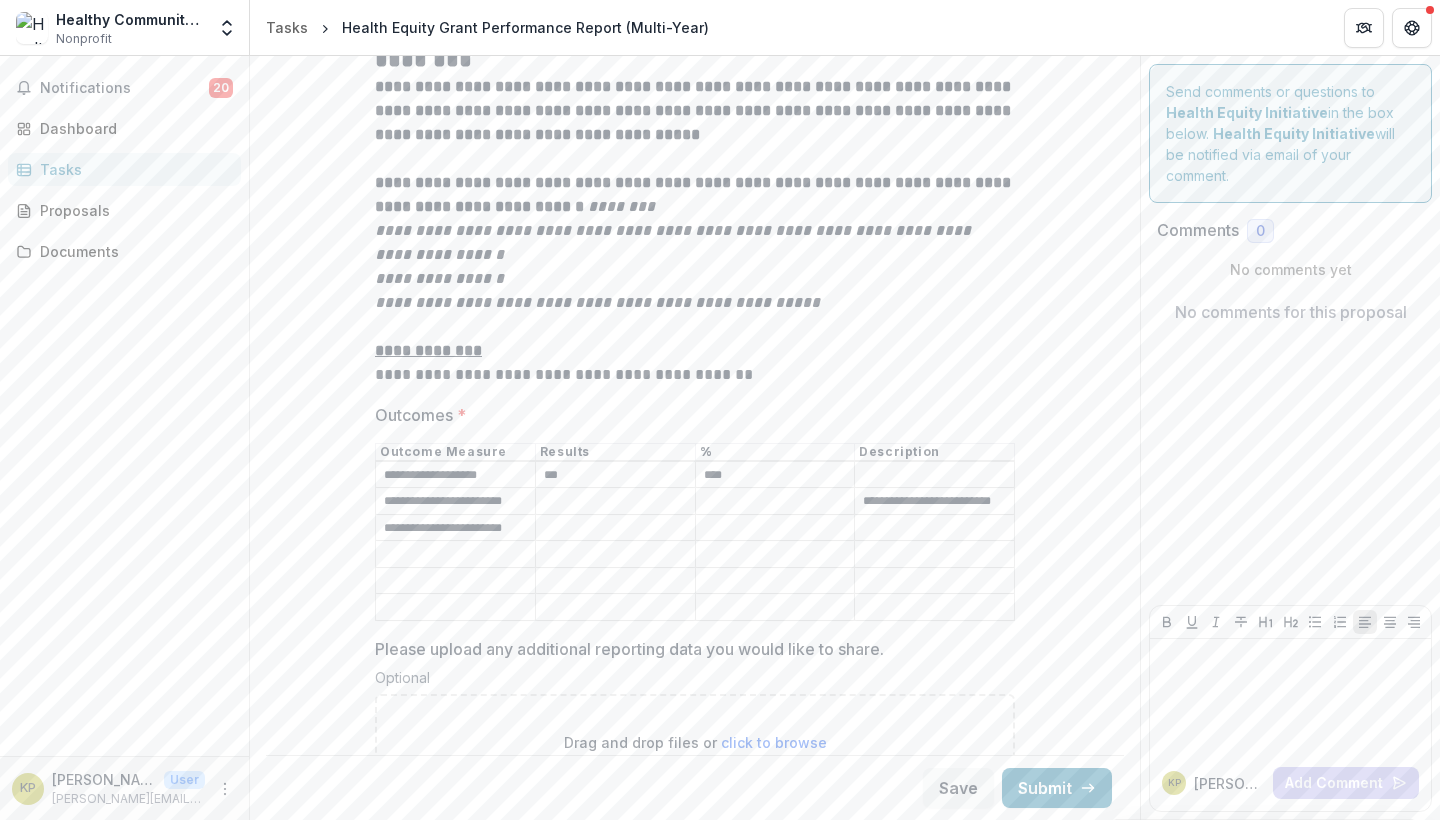 type on "**********" 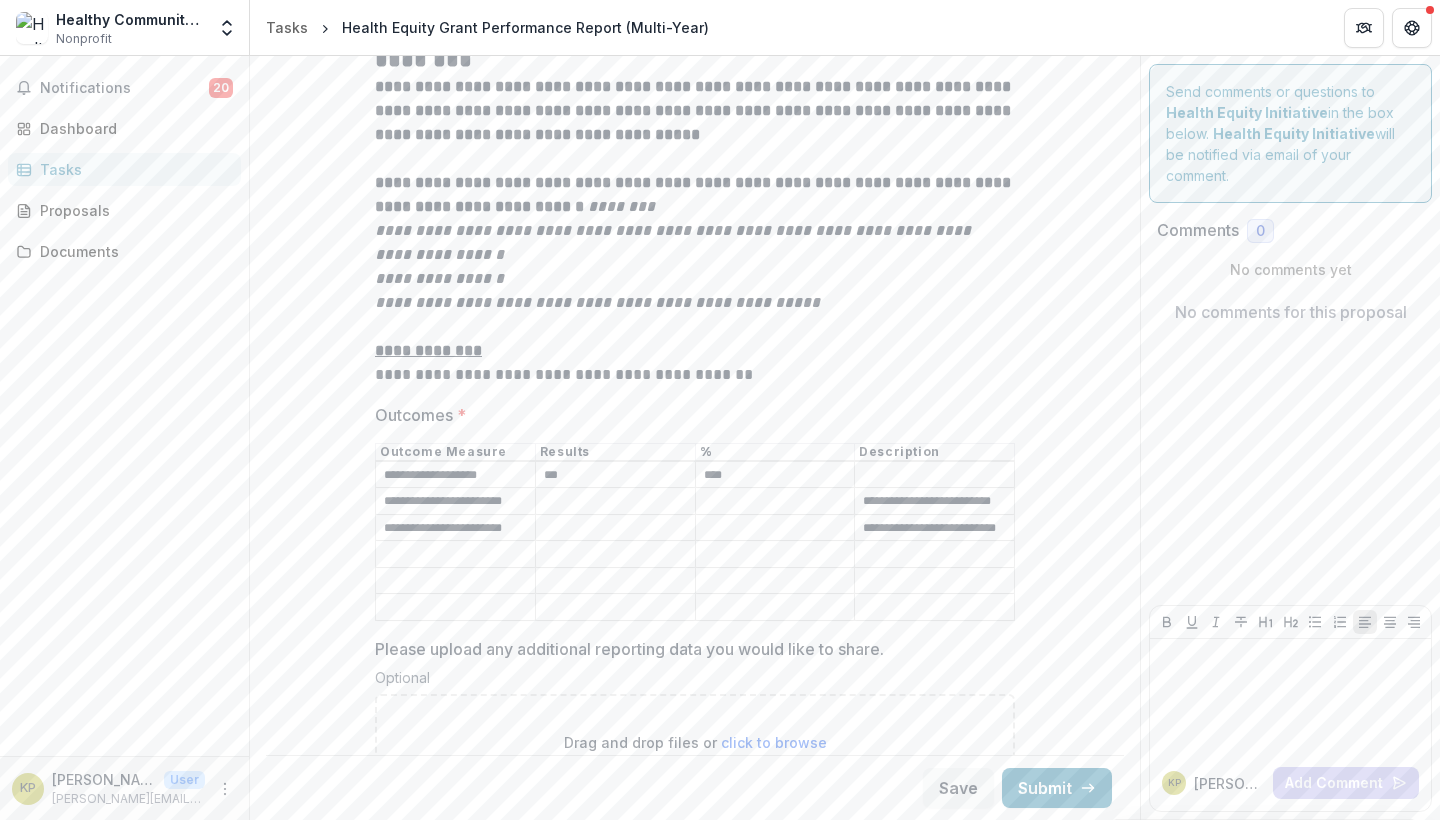 type on "**********" 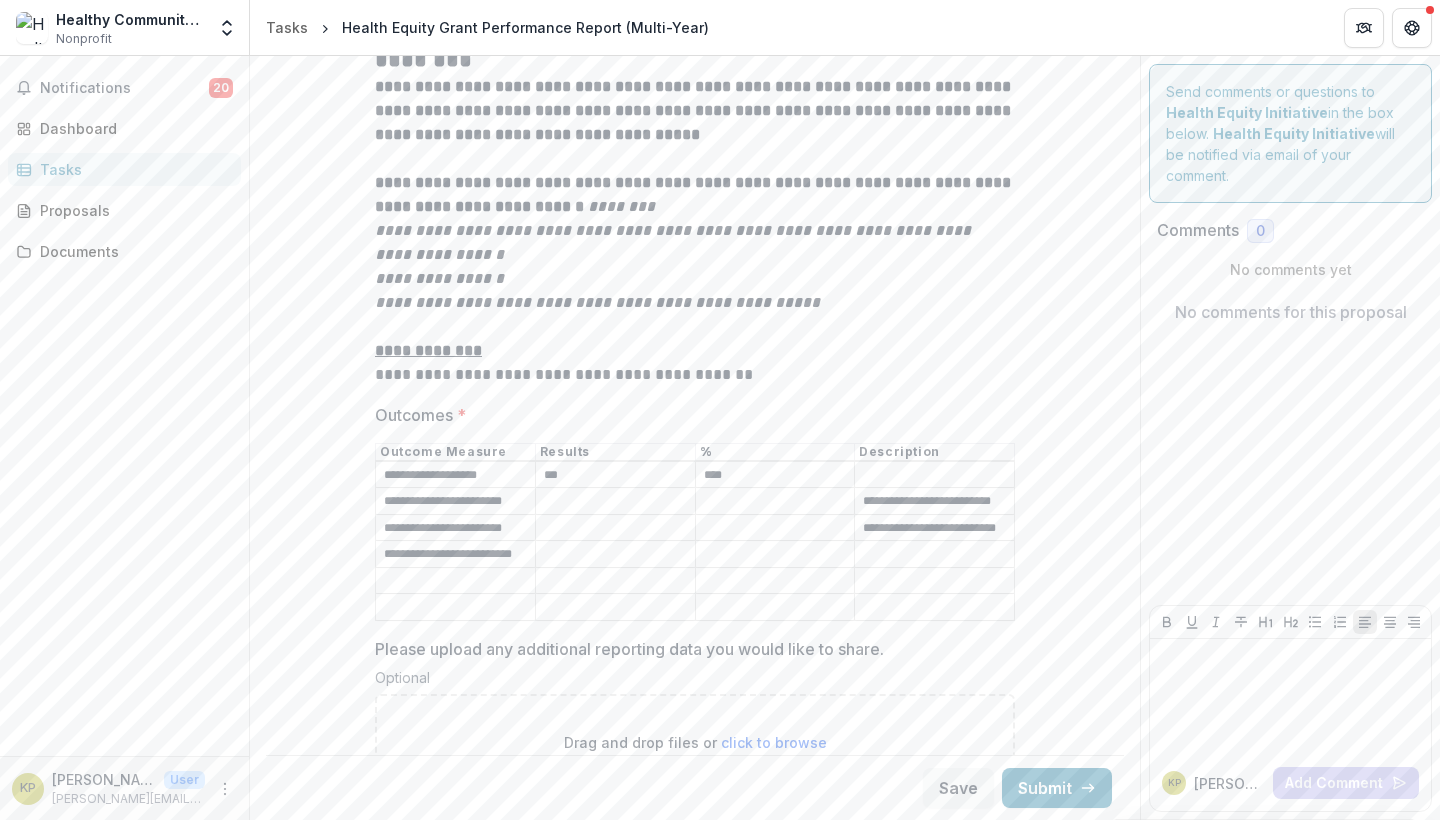 type on "**********" 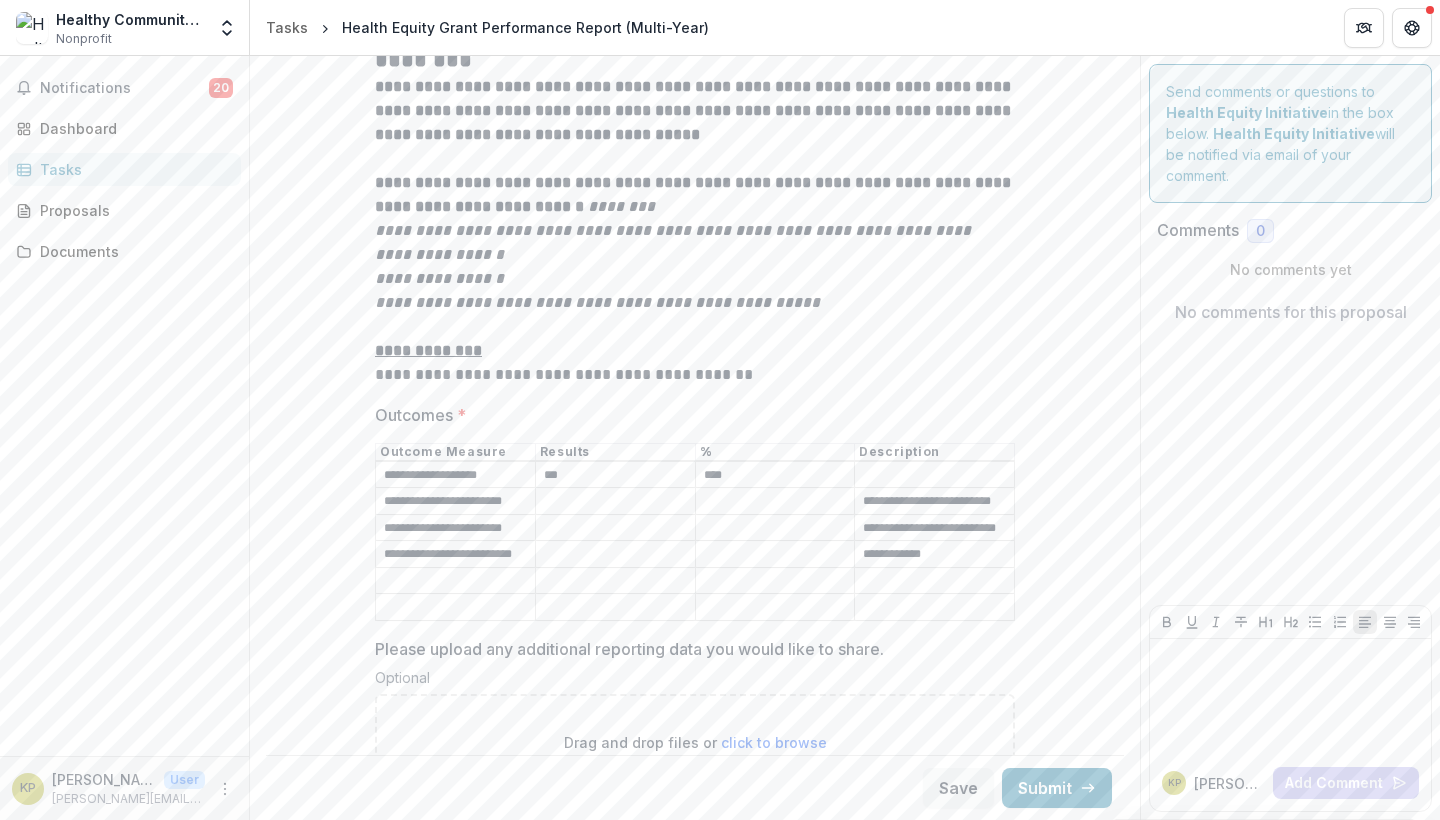 type on "**********" 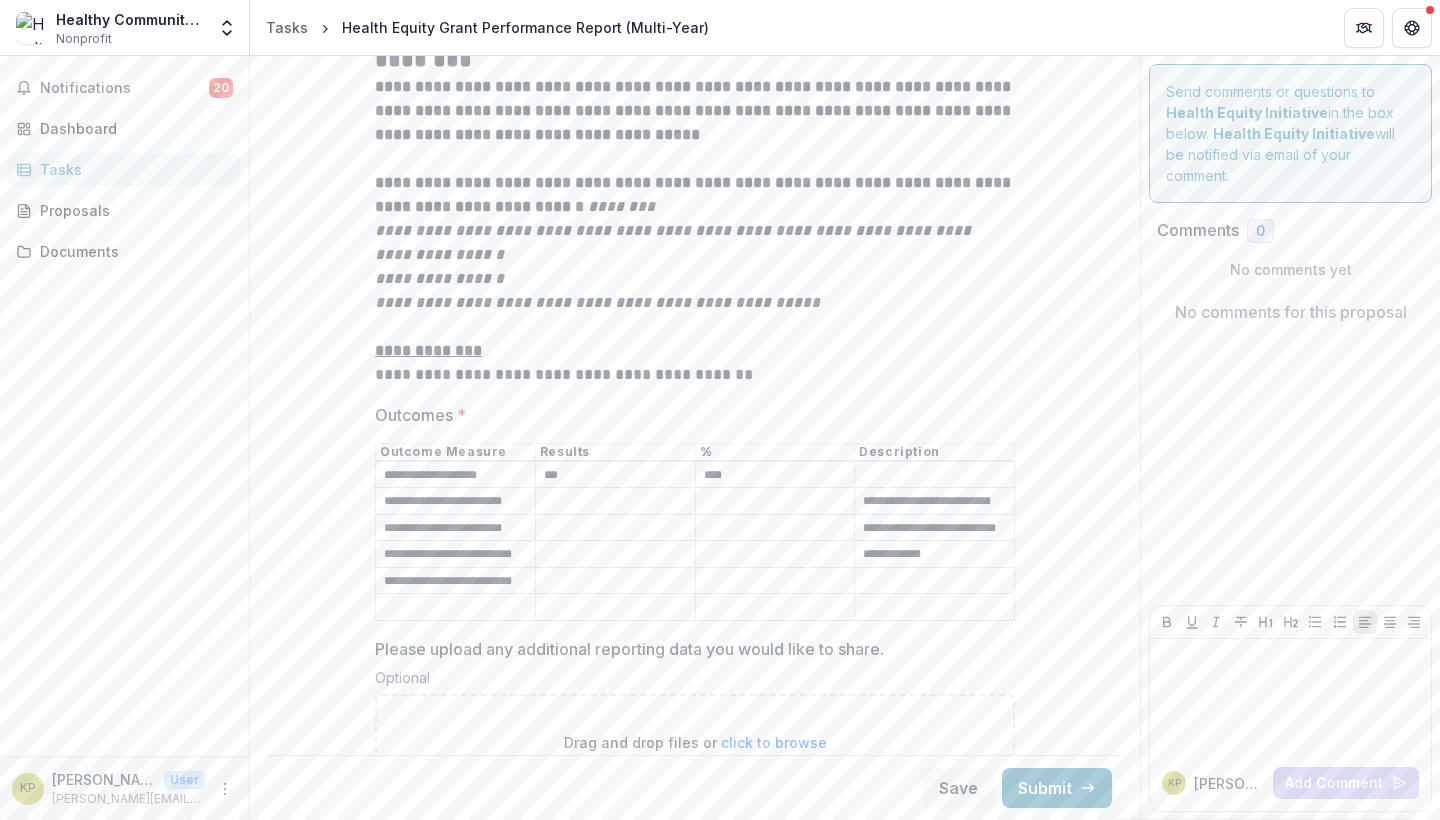 type on "**********" 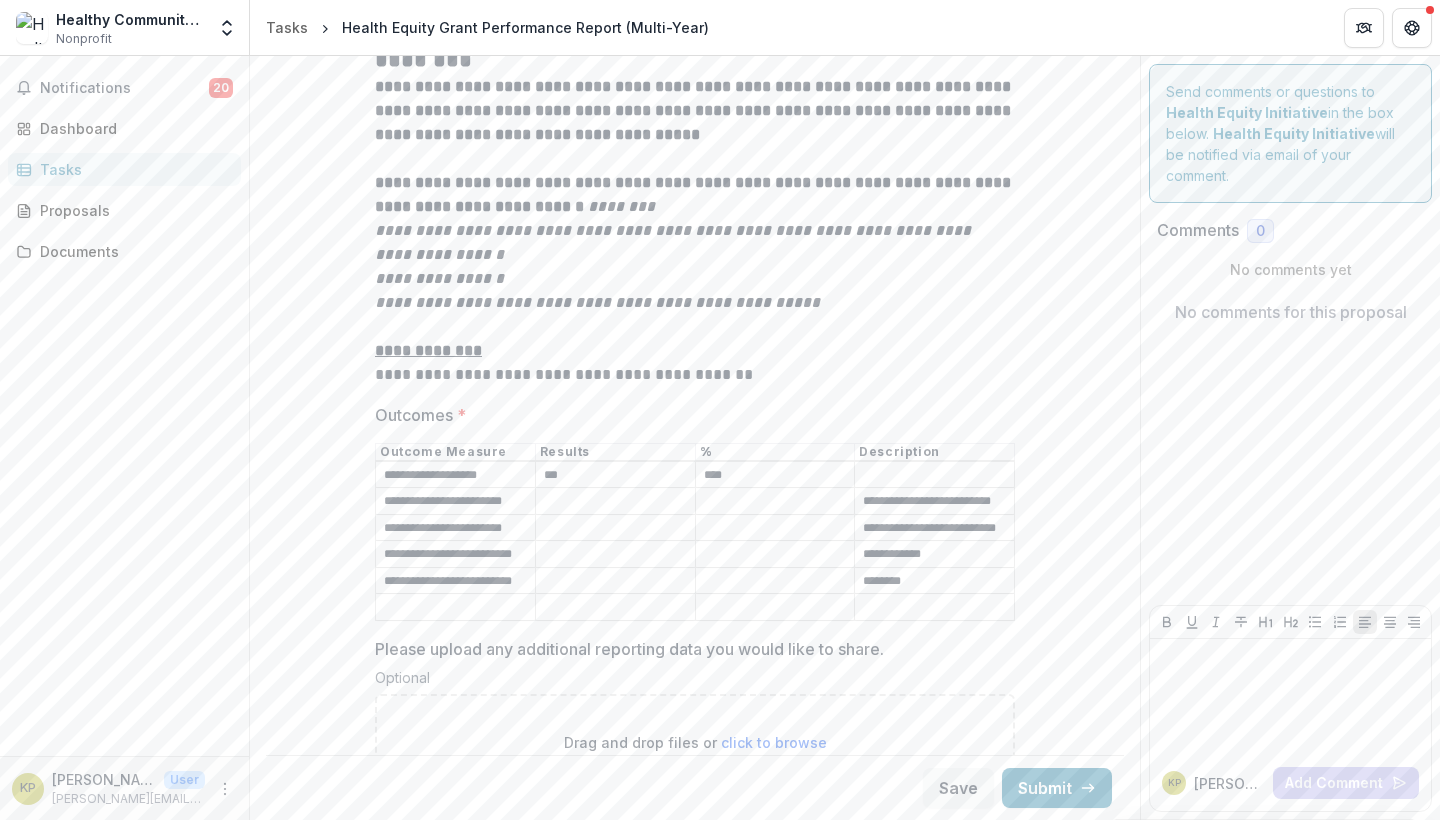 click on "Outcomes *" at bounding box center (615, 608) 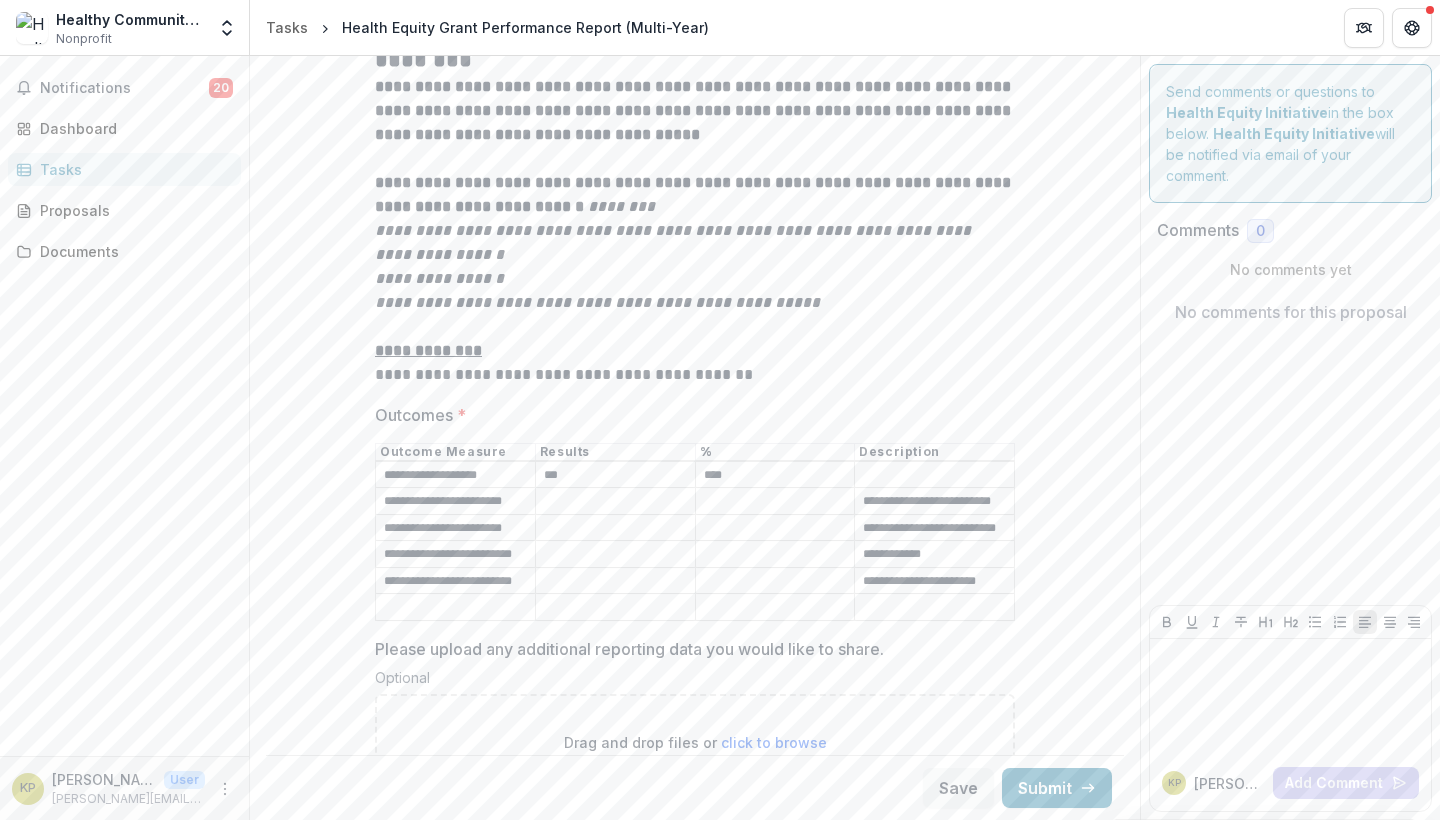 type on "**********" 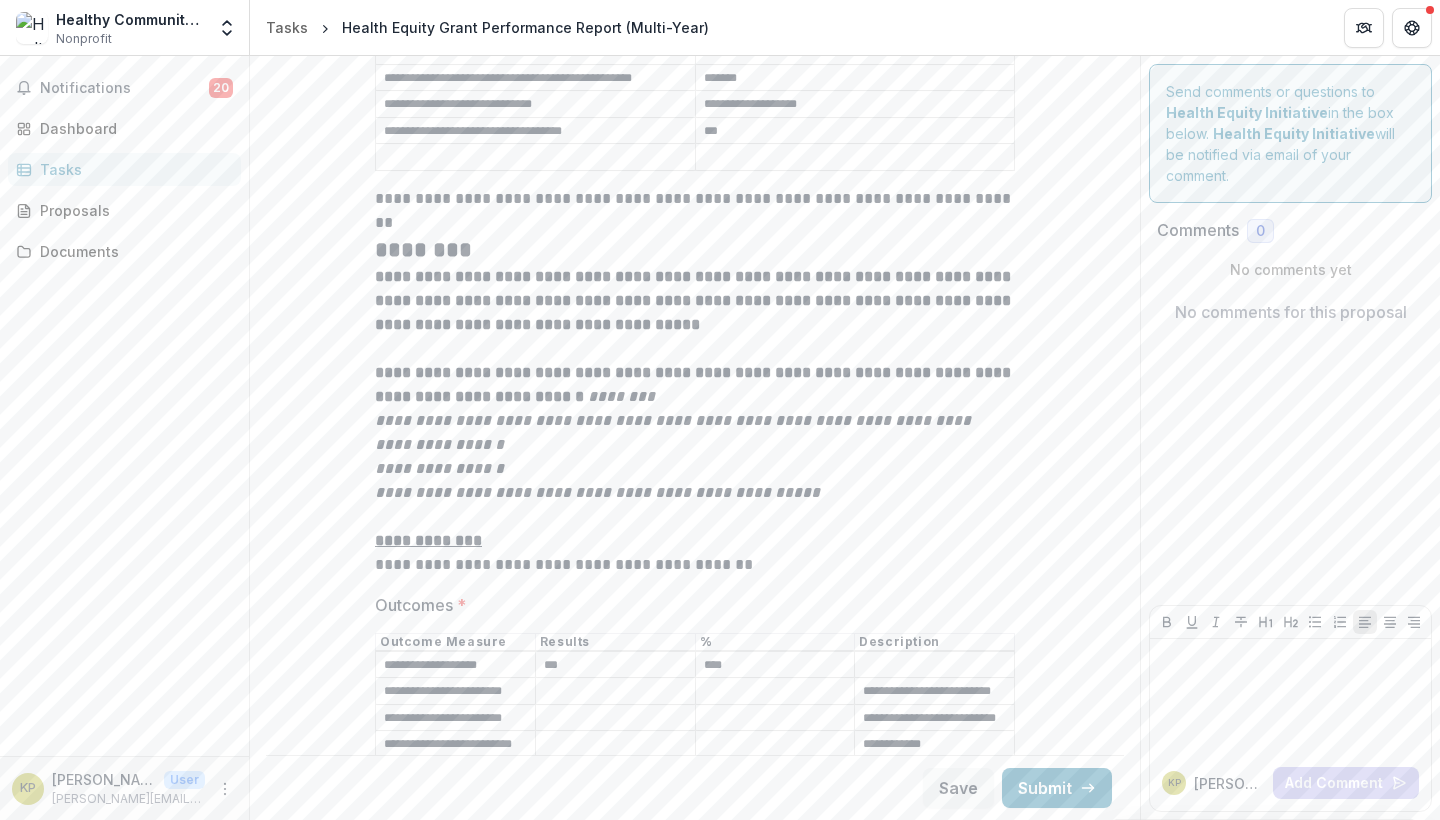 scroll, scrollTop: 3742, scrollLeft: 0, axis: vertical 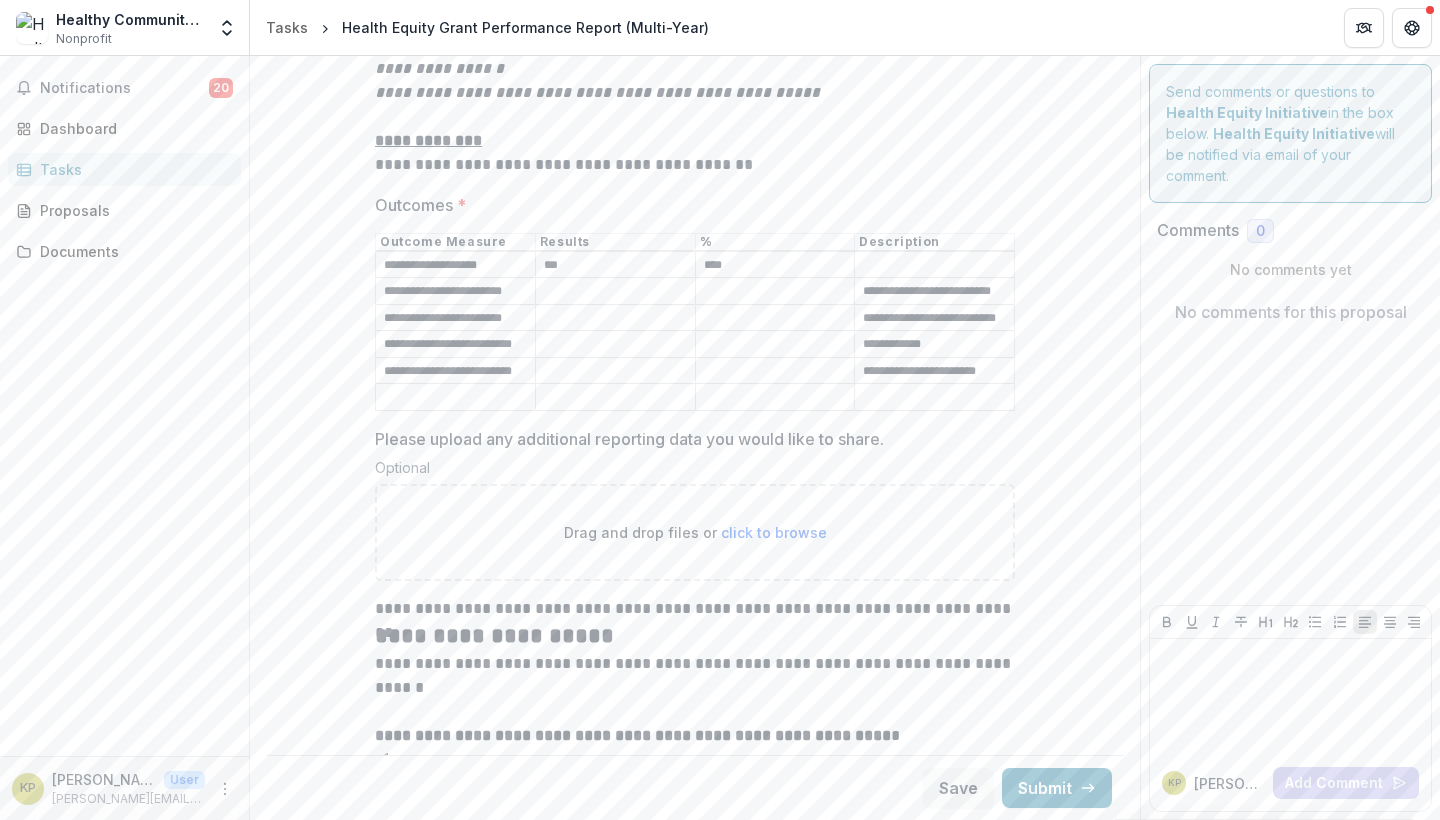 click on "Outcomes *" at bounding box center (615, 371) 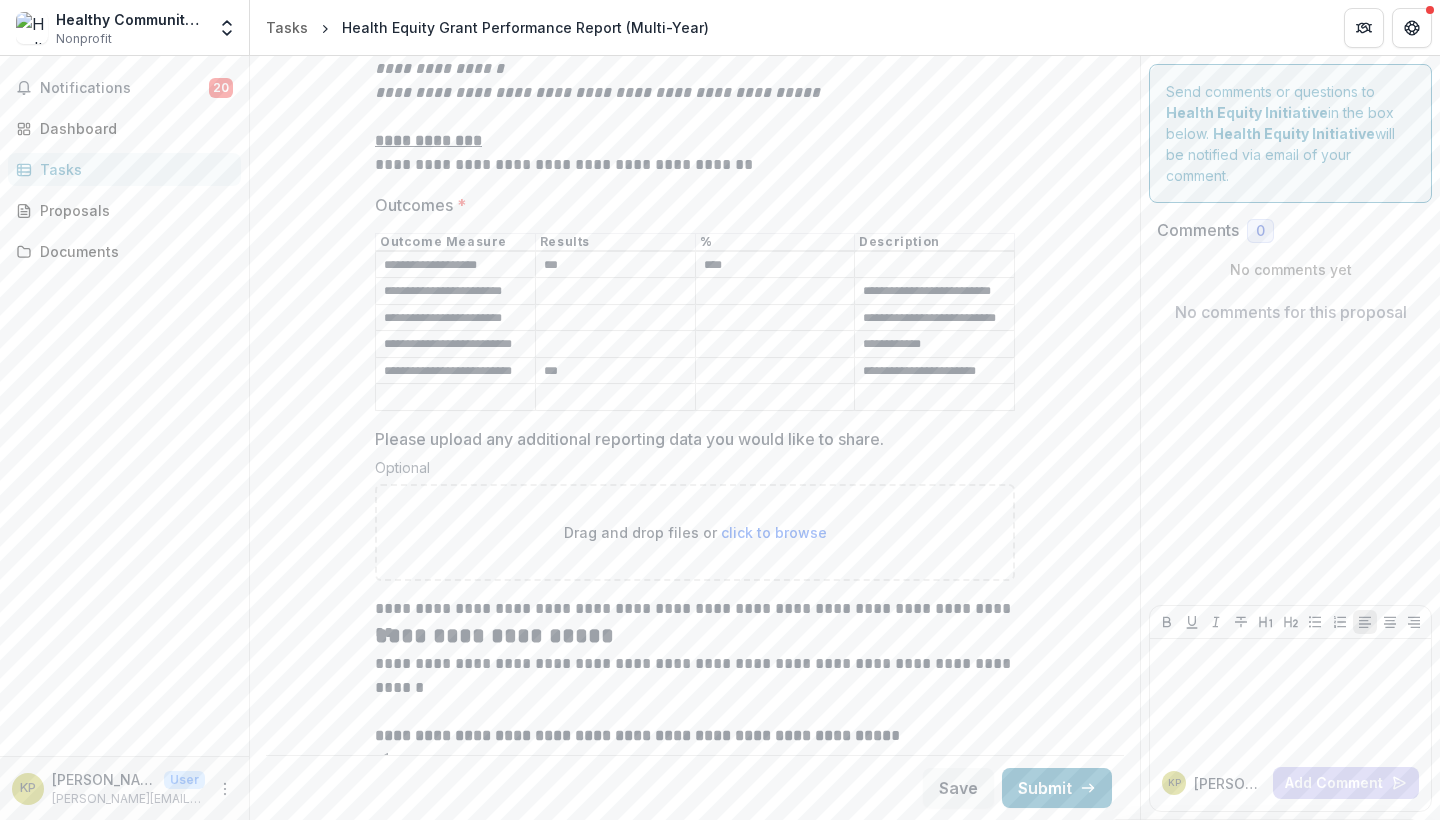type on "***" 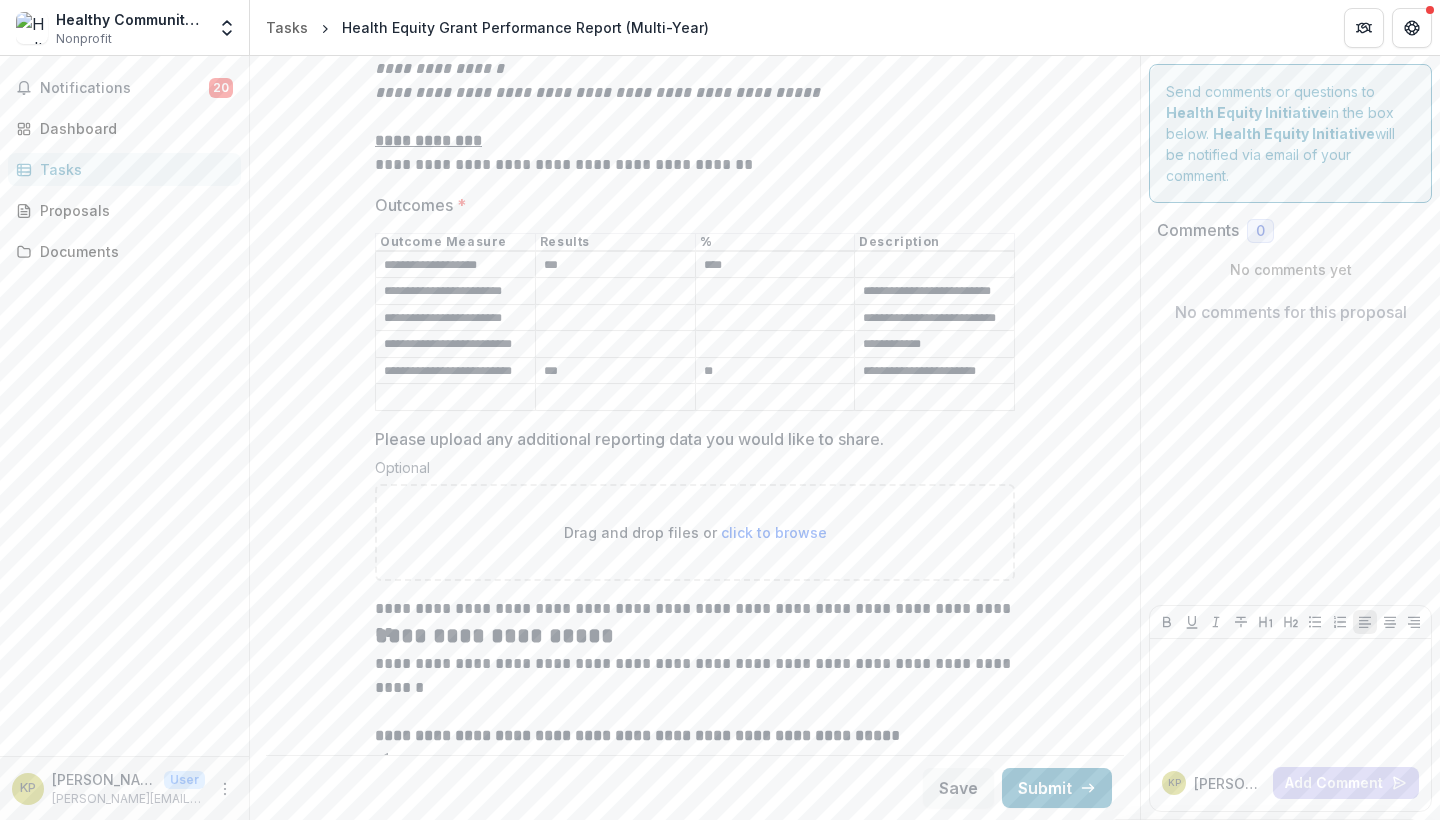 type on "**" 